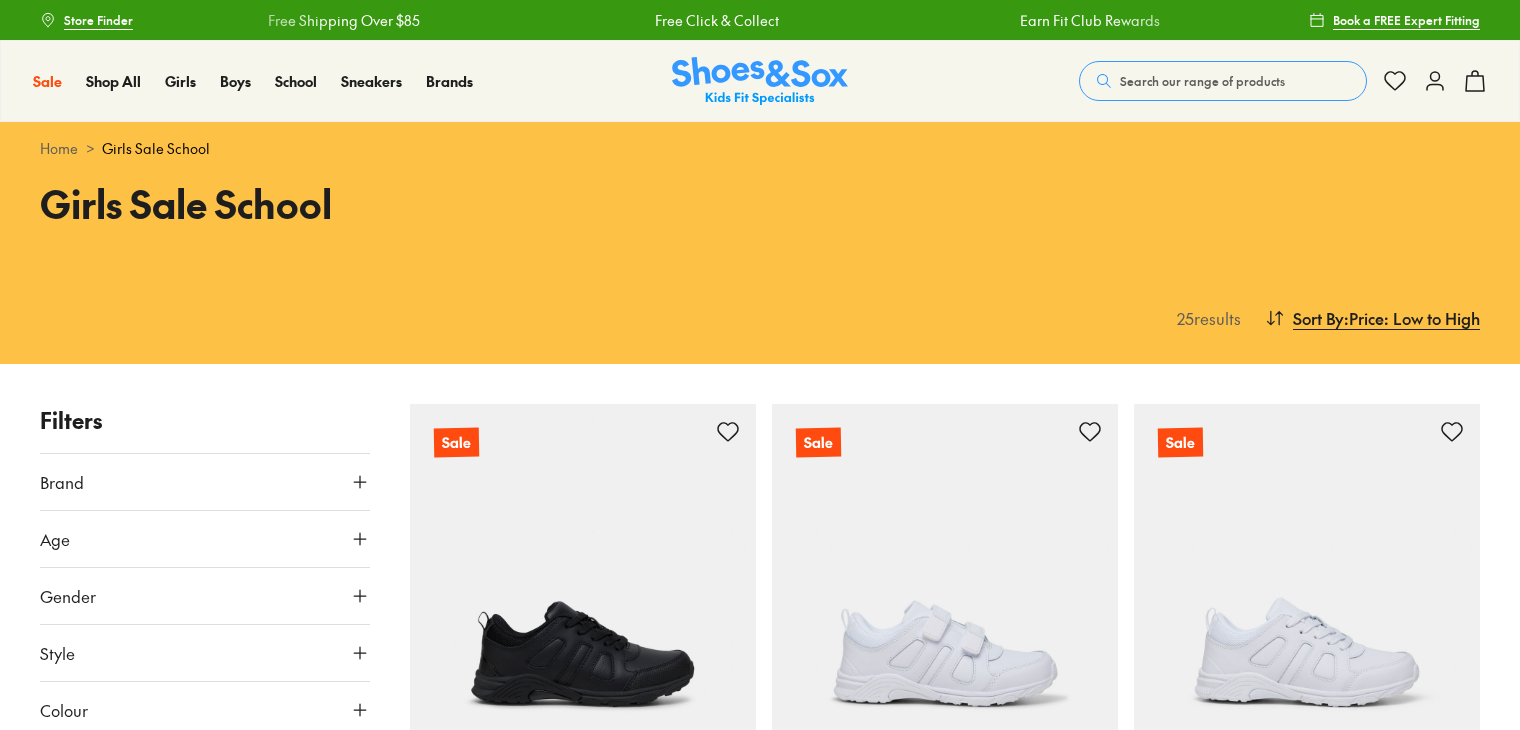scroll, scrollTop: 3400, scrollLeft: 0, axis: vertical 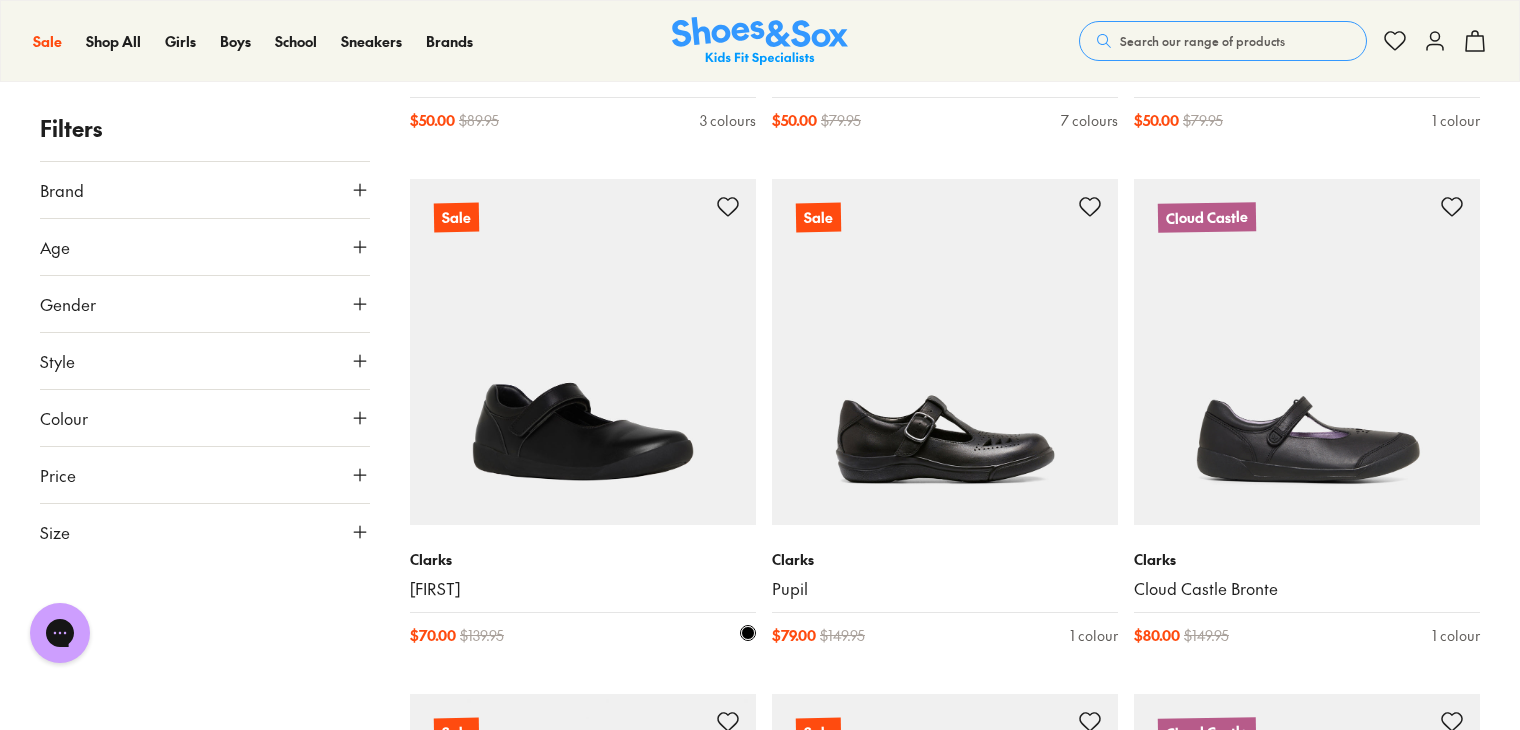 click at bounding box center (583, 352) 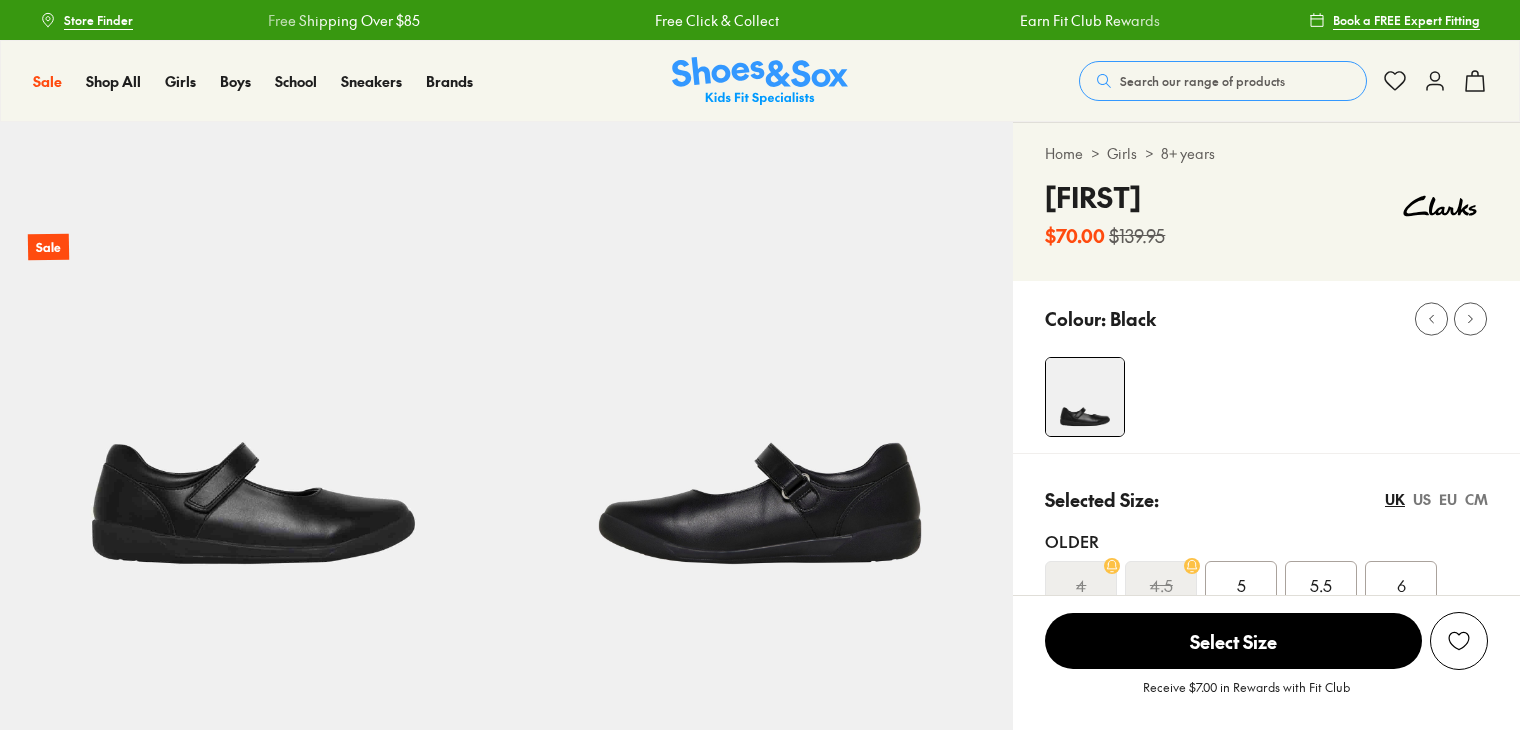 scroll, scrollTop: 0, scrollLeft: 0, axis: both 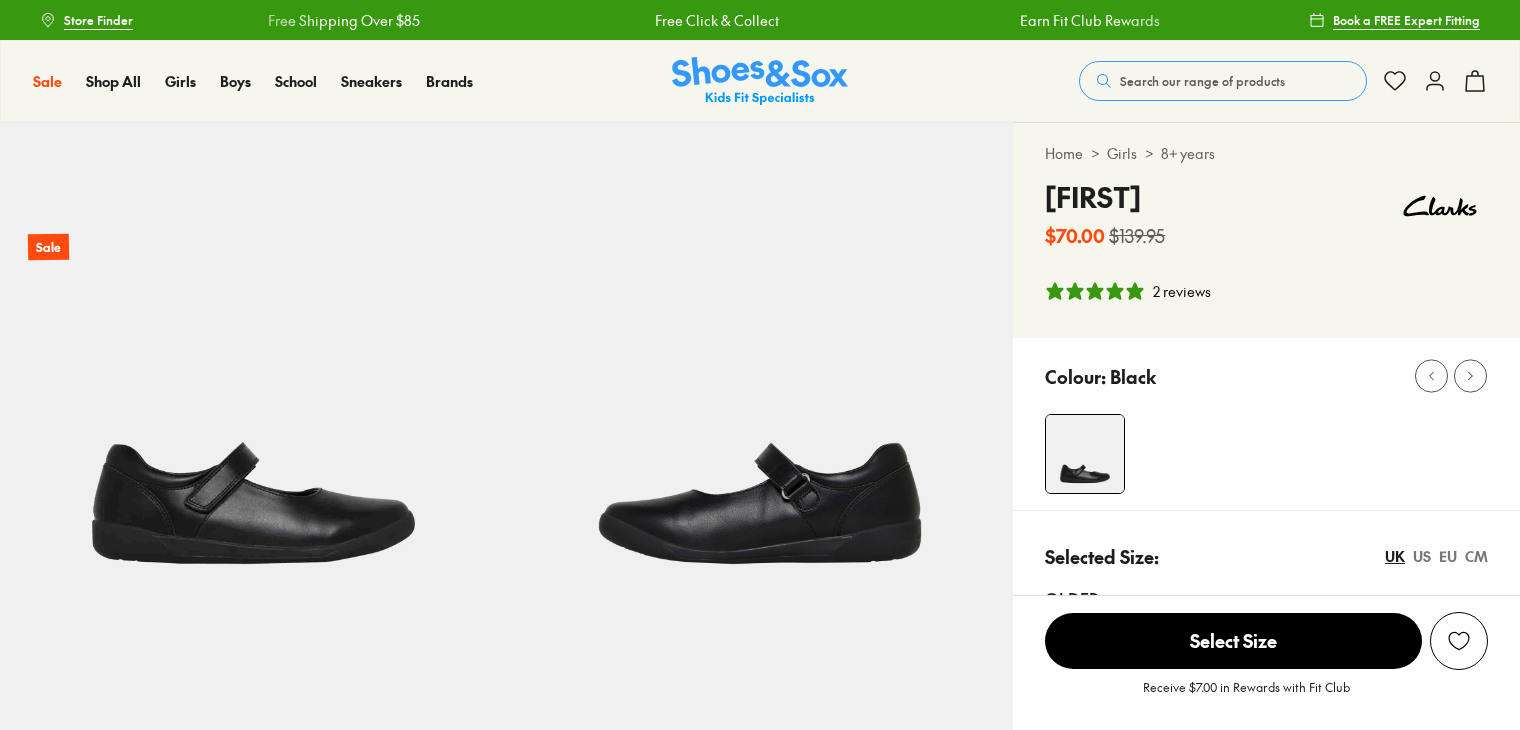 select on "*" 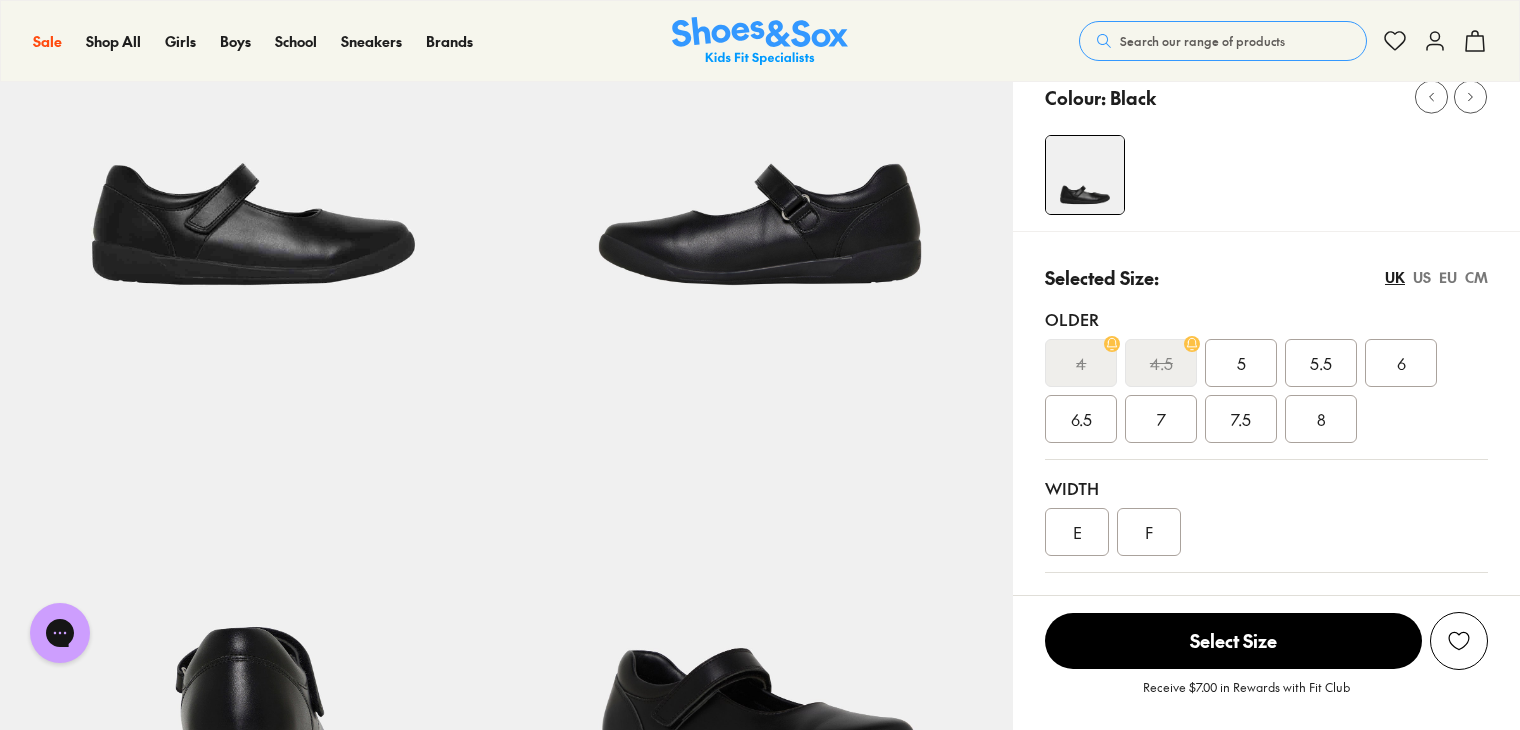 scroll, scrollTop: 600, scrollLeft: 0, axis: vertical 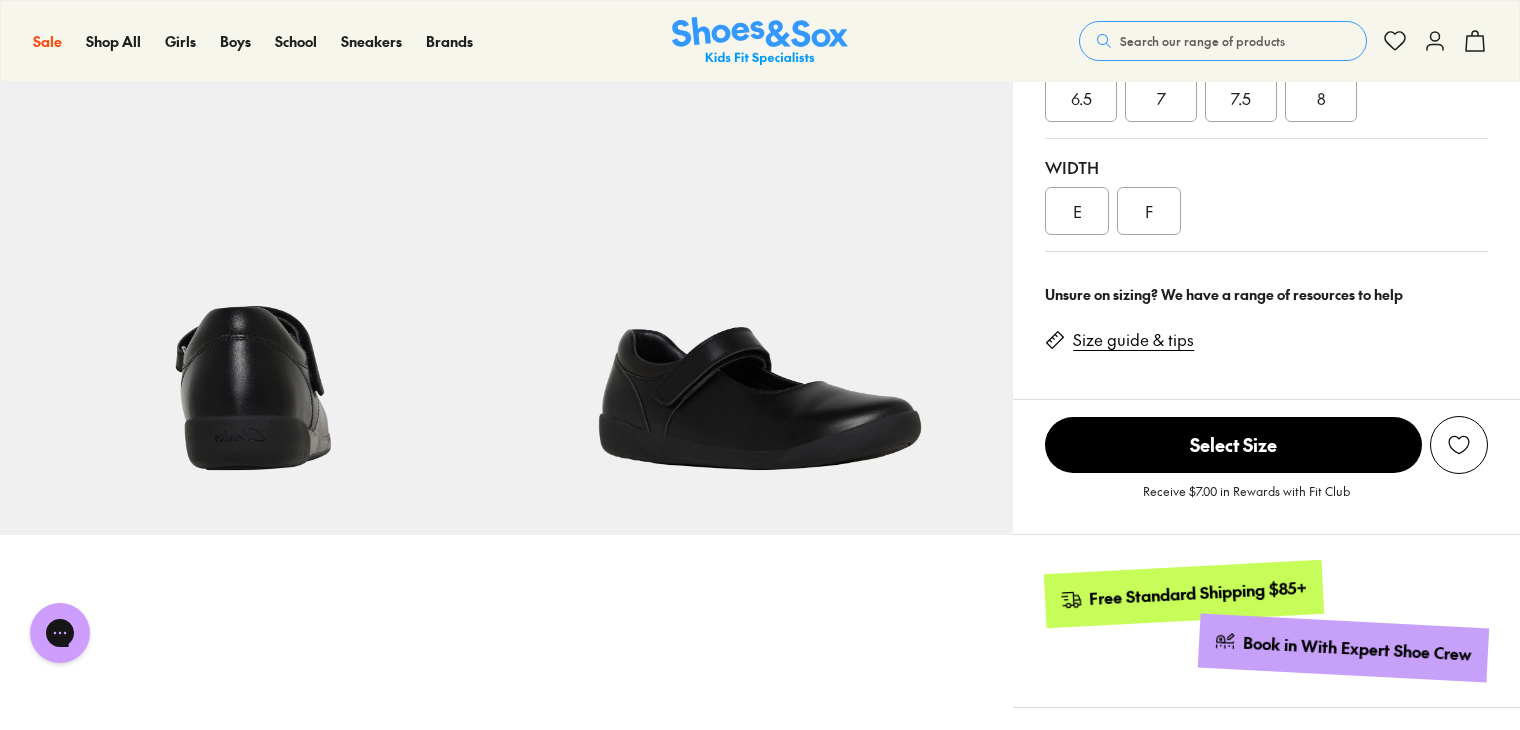click 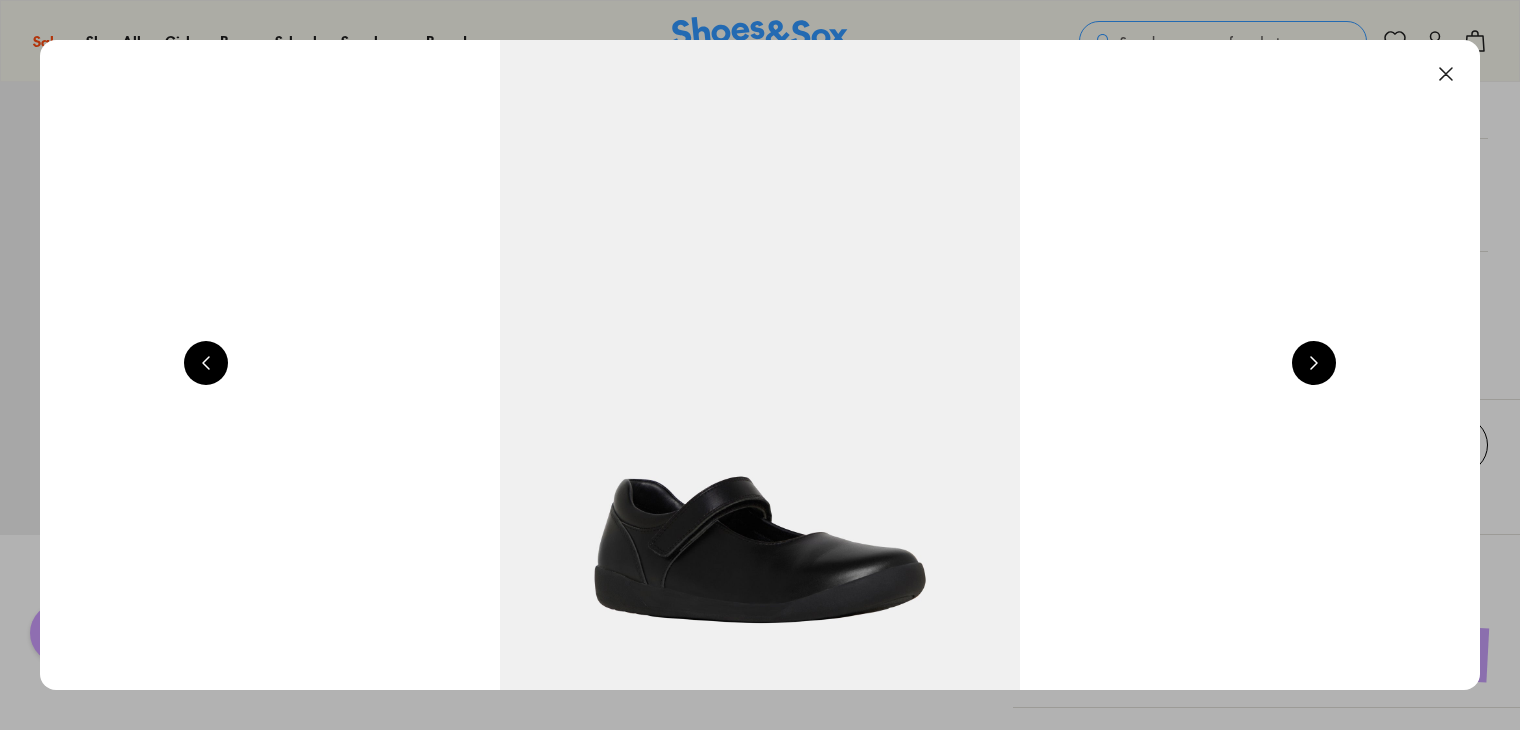 scroll, scrollTop: 0, scrollLeft: 5792, axis: horizontal 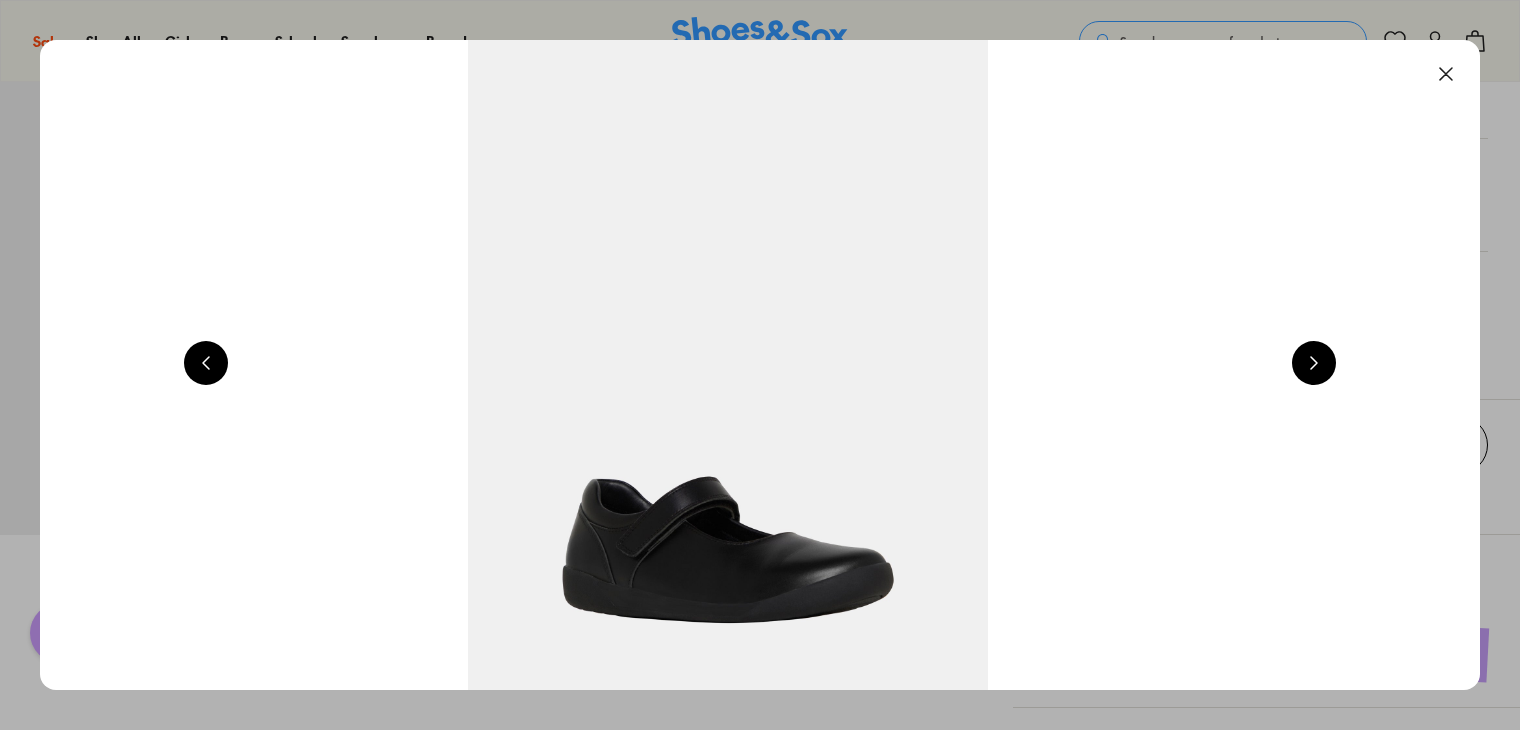 click at bounding box center [1446, 74] 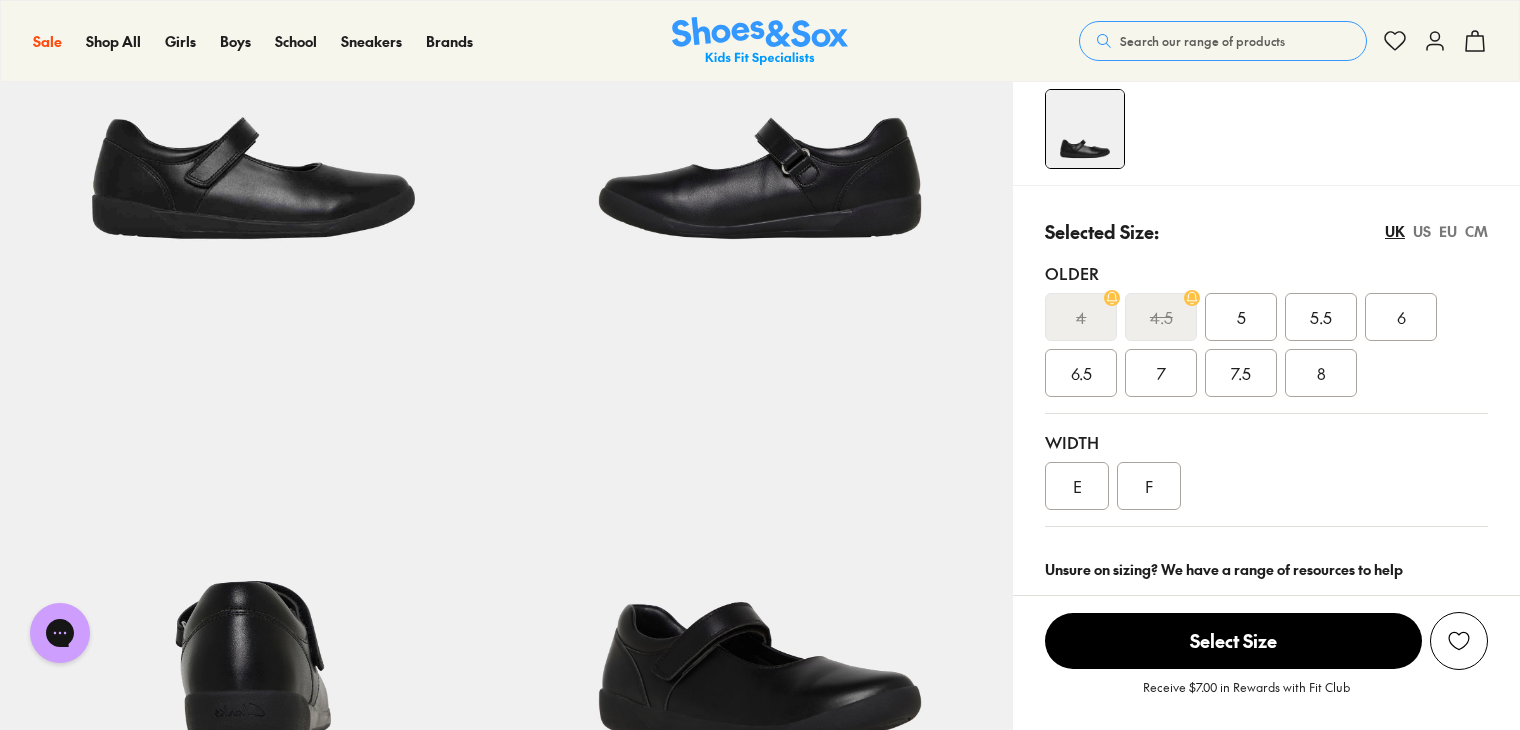 scroll, scrollTop: 200, scrollLeft: 0, axis: vertical 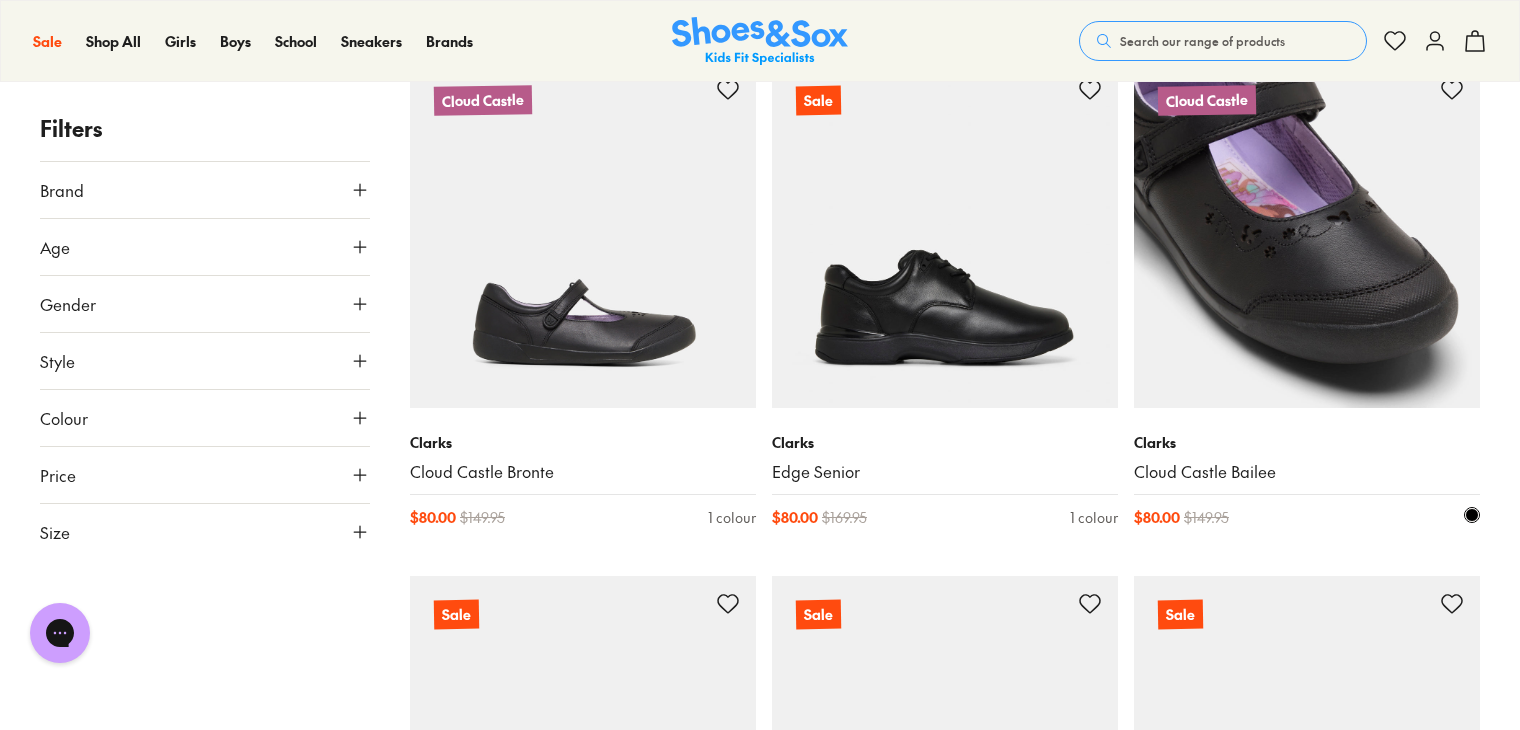click at bounding box center [1307, 235] 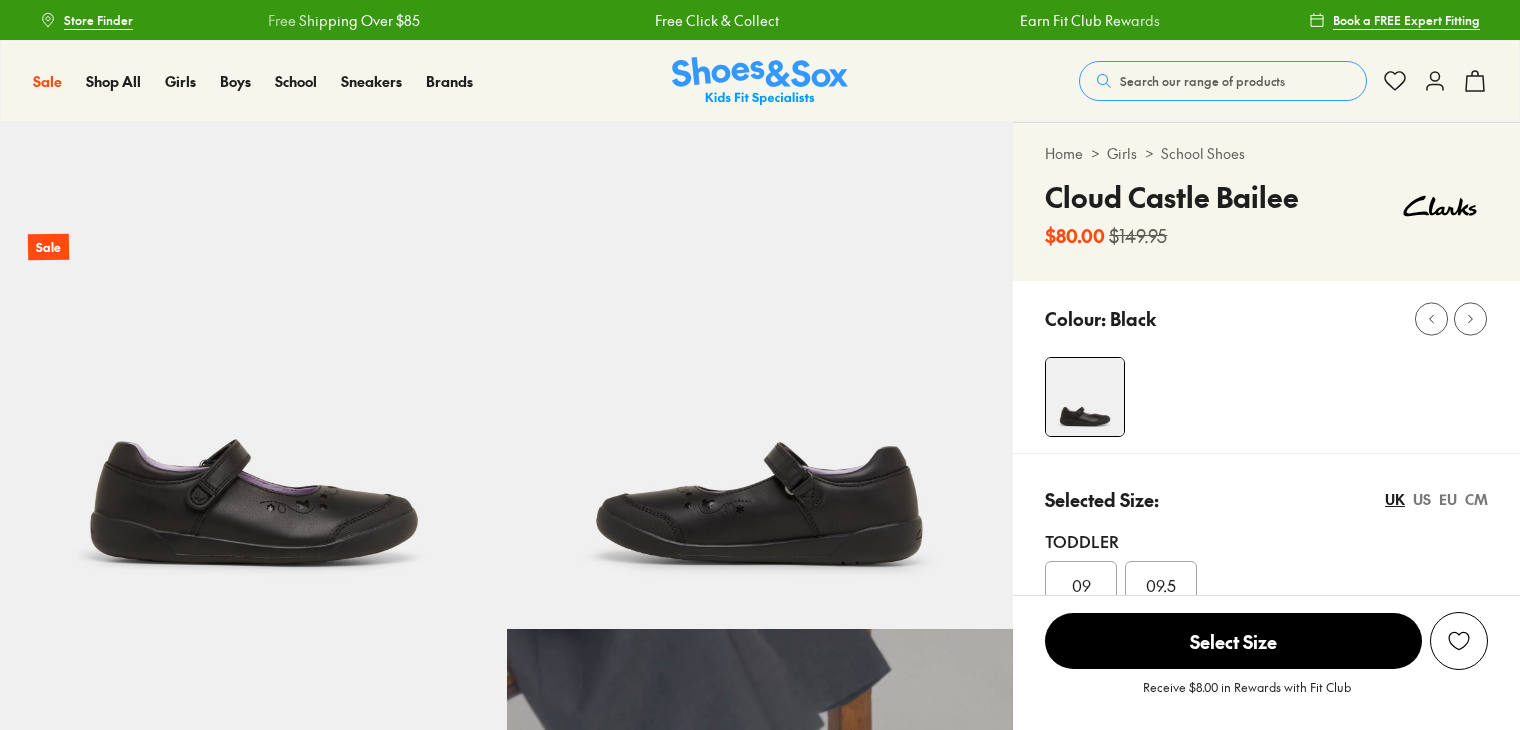 scroll, scrollTop: 0, scrollLeft: 0, axis: both 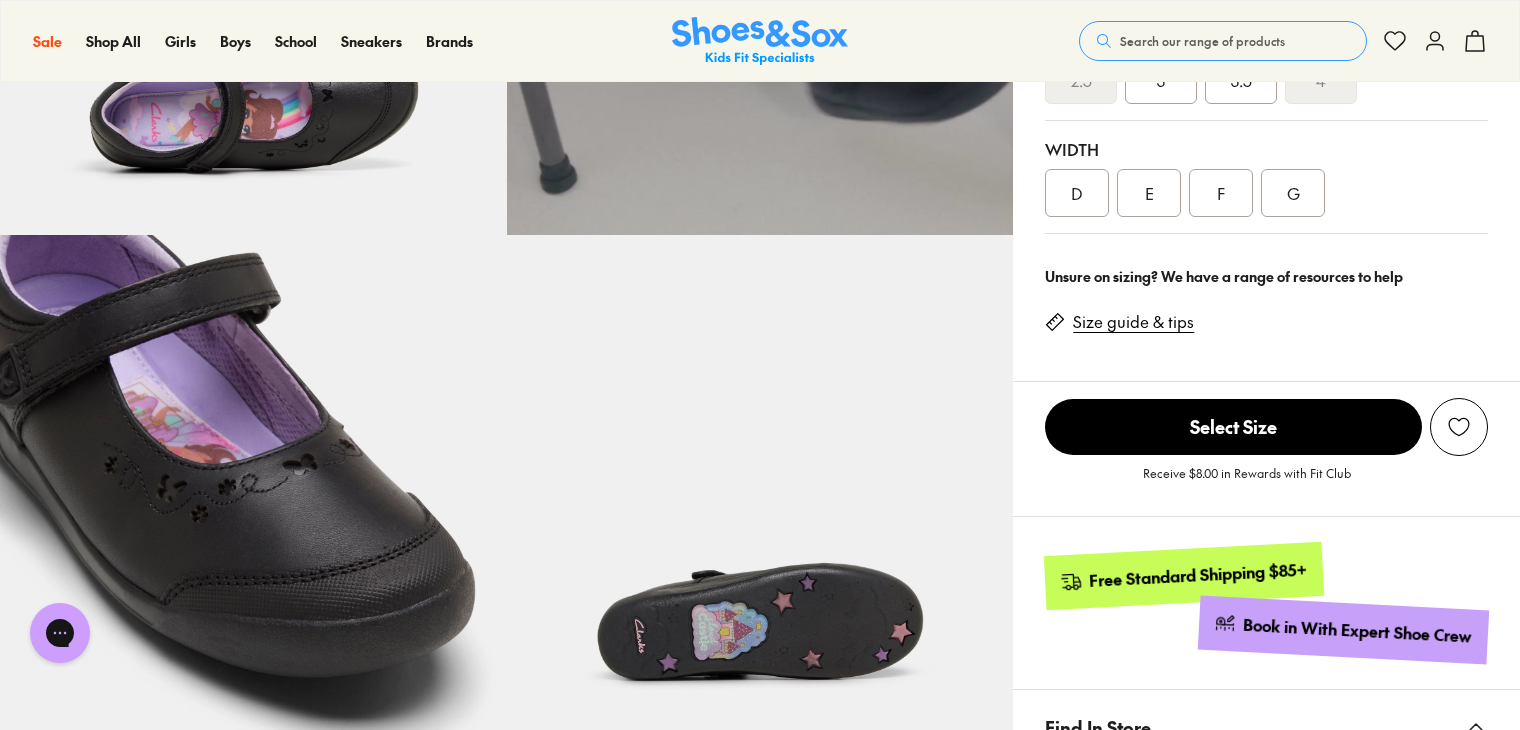 select on "*" 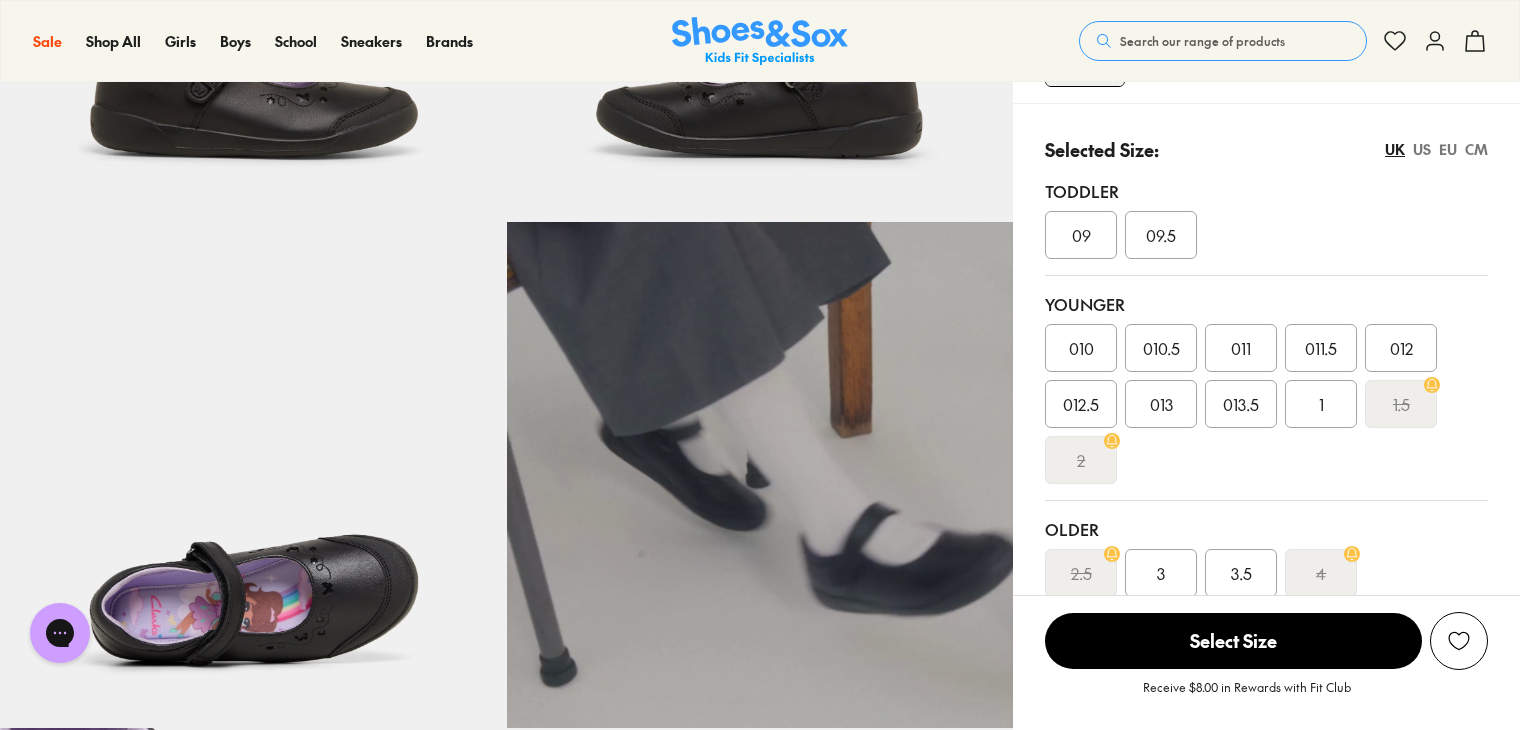 scroll, scrollTop: 400, scrollLeft: 0, axis: vertical 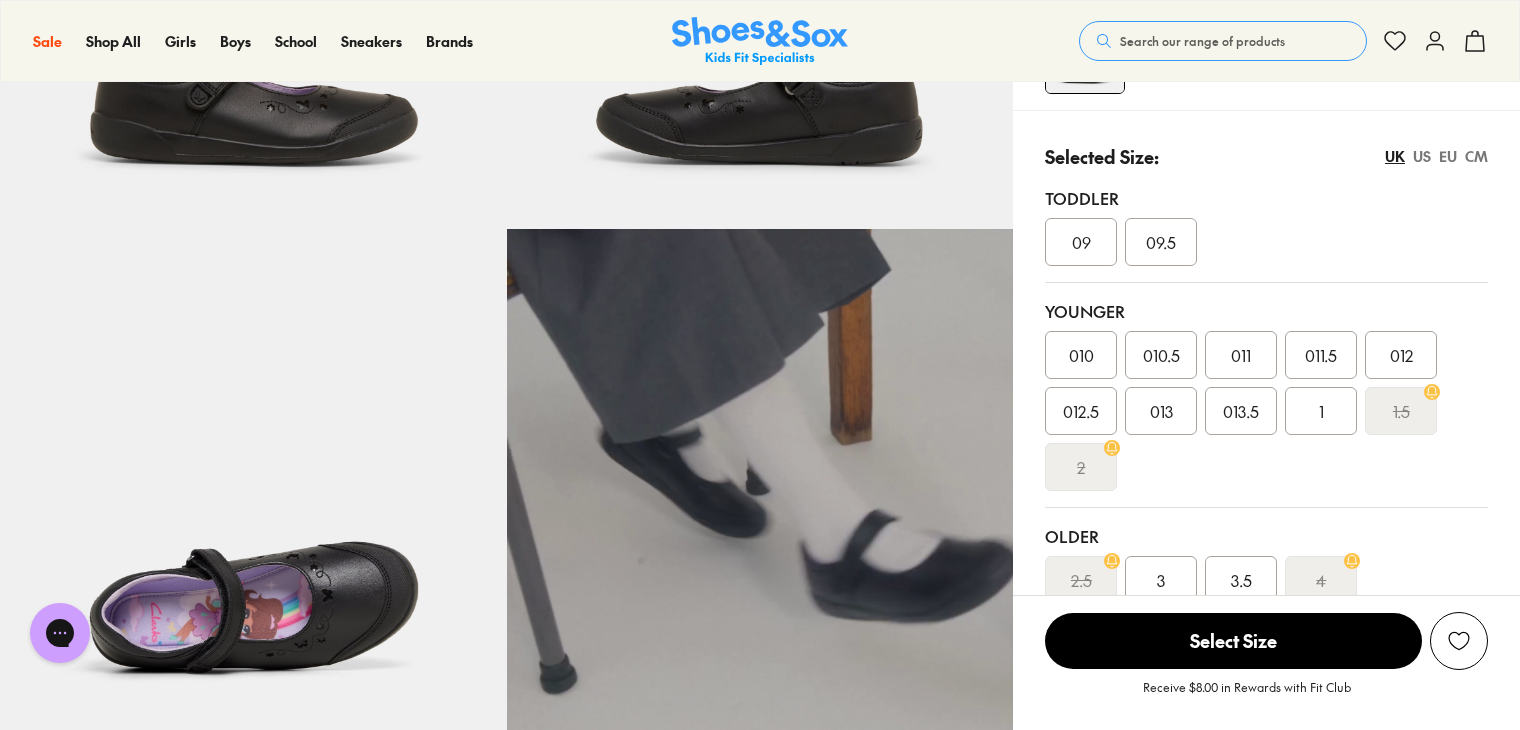 click on "013" at bounding box center (1161, 411) 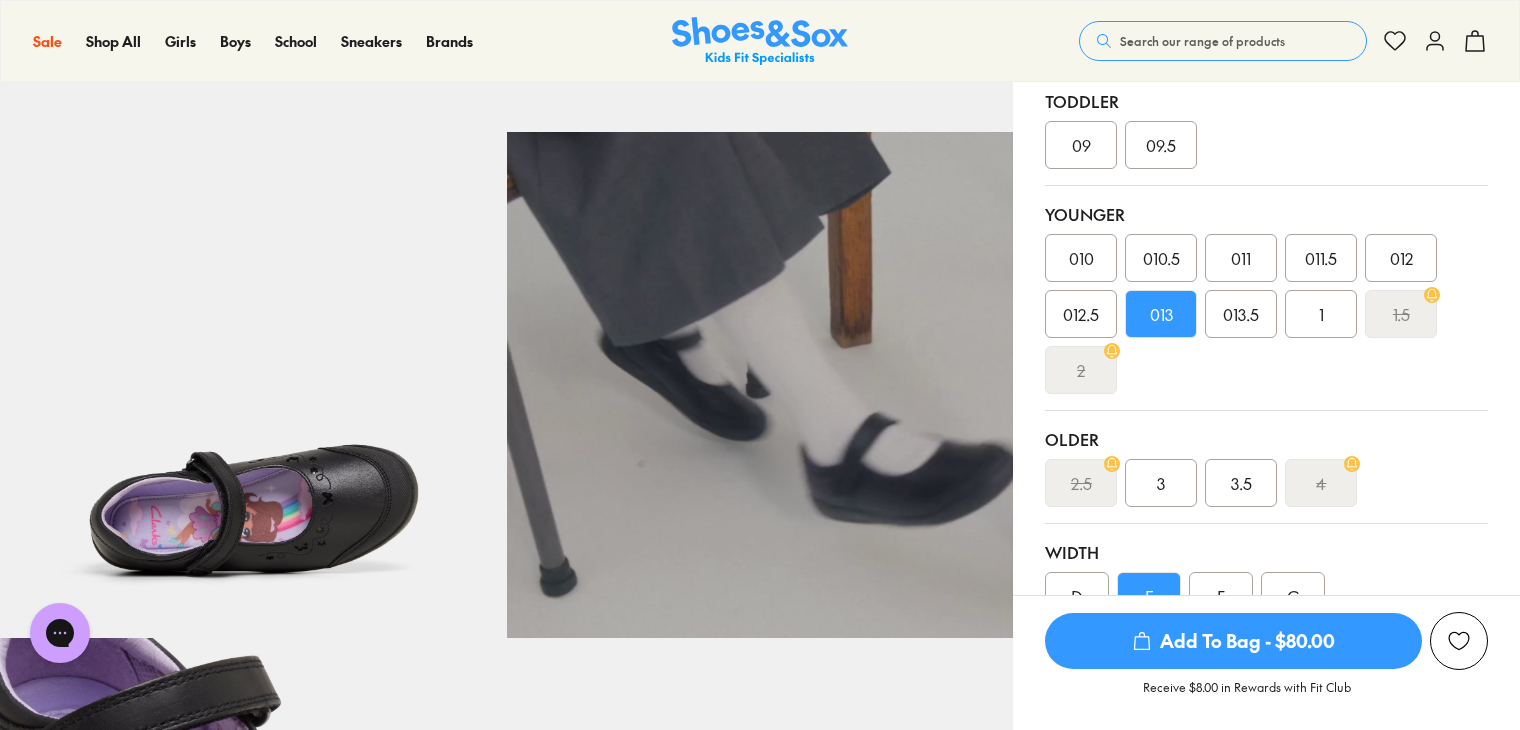 scroll, scrollTop: 400, scrollLeft: 0, axis: vertical 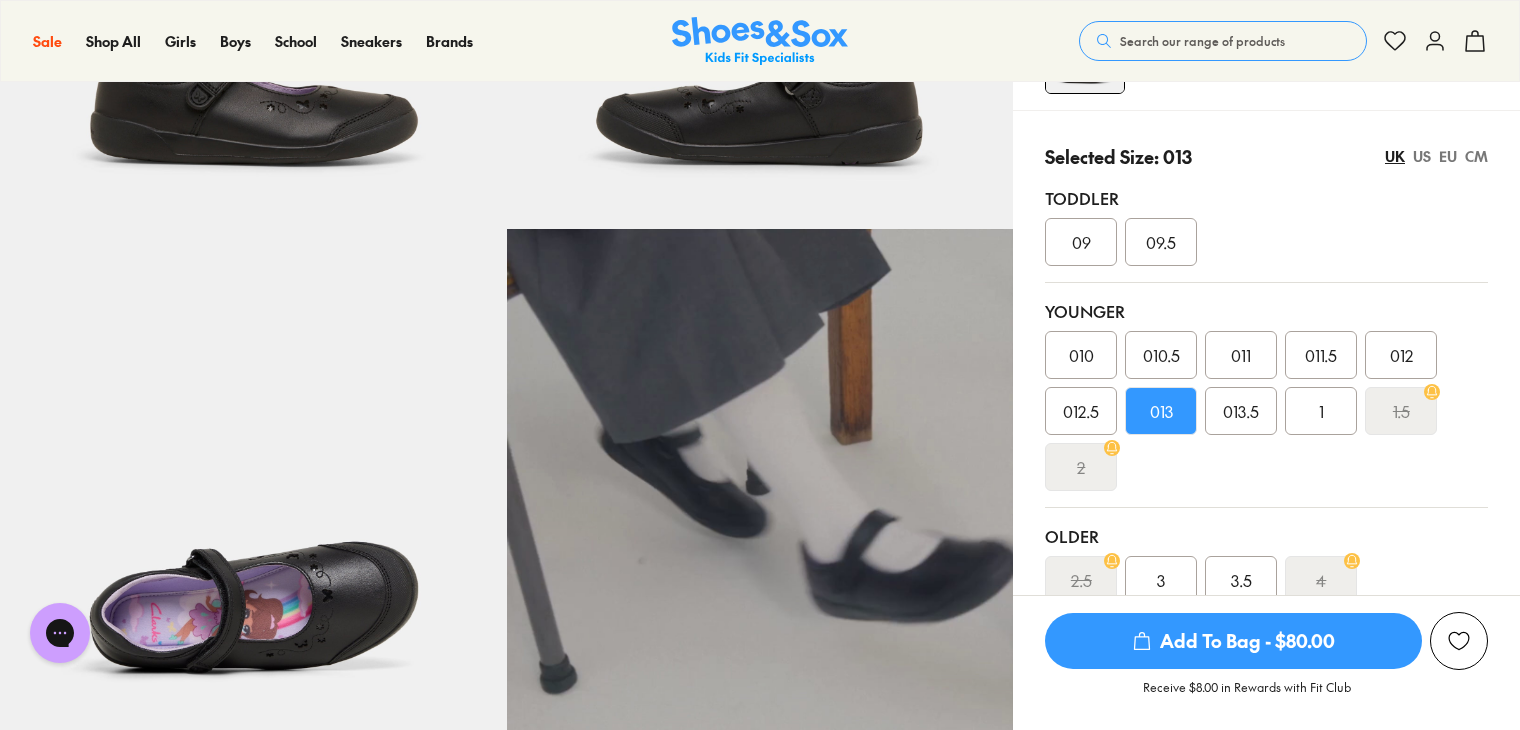 click on "013.5" at bounding box center (1241, 411) 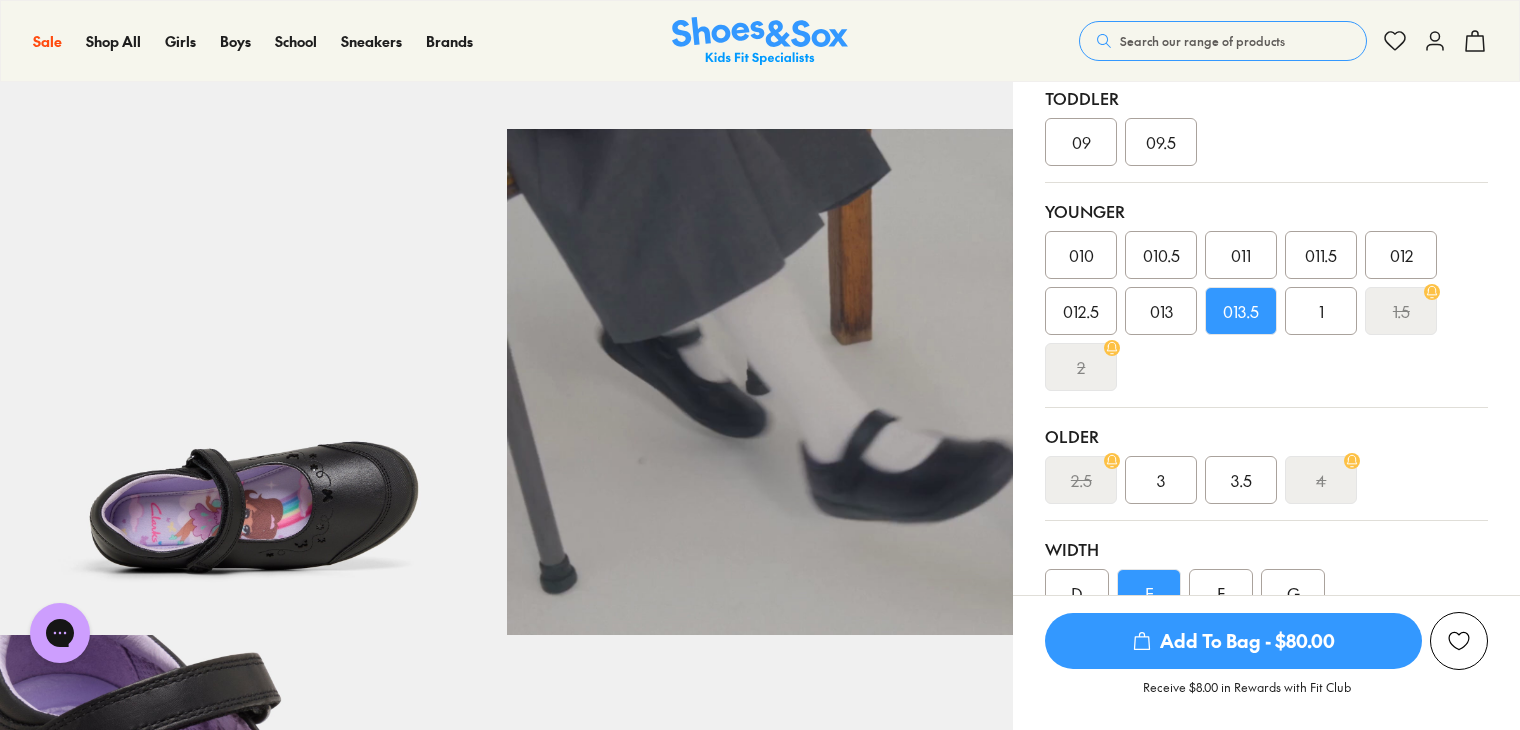 scroll, scrollTop: 200, scrollLeft: 0, axis: vertical 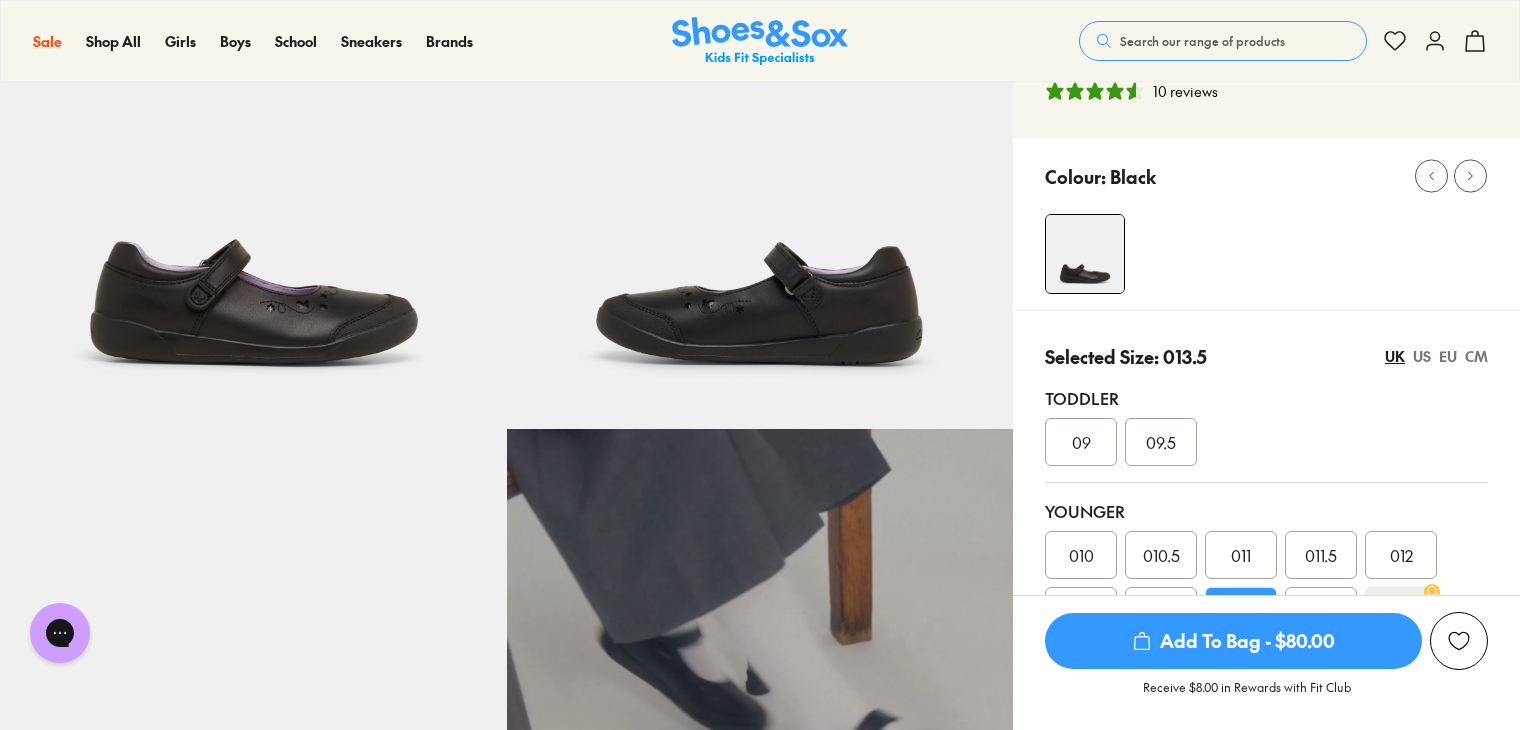 click on "US" at bounding box center (1422, 356) 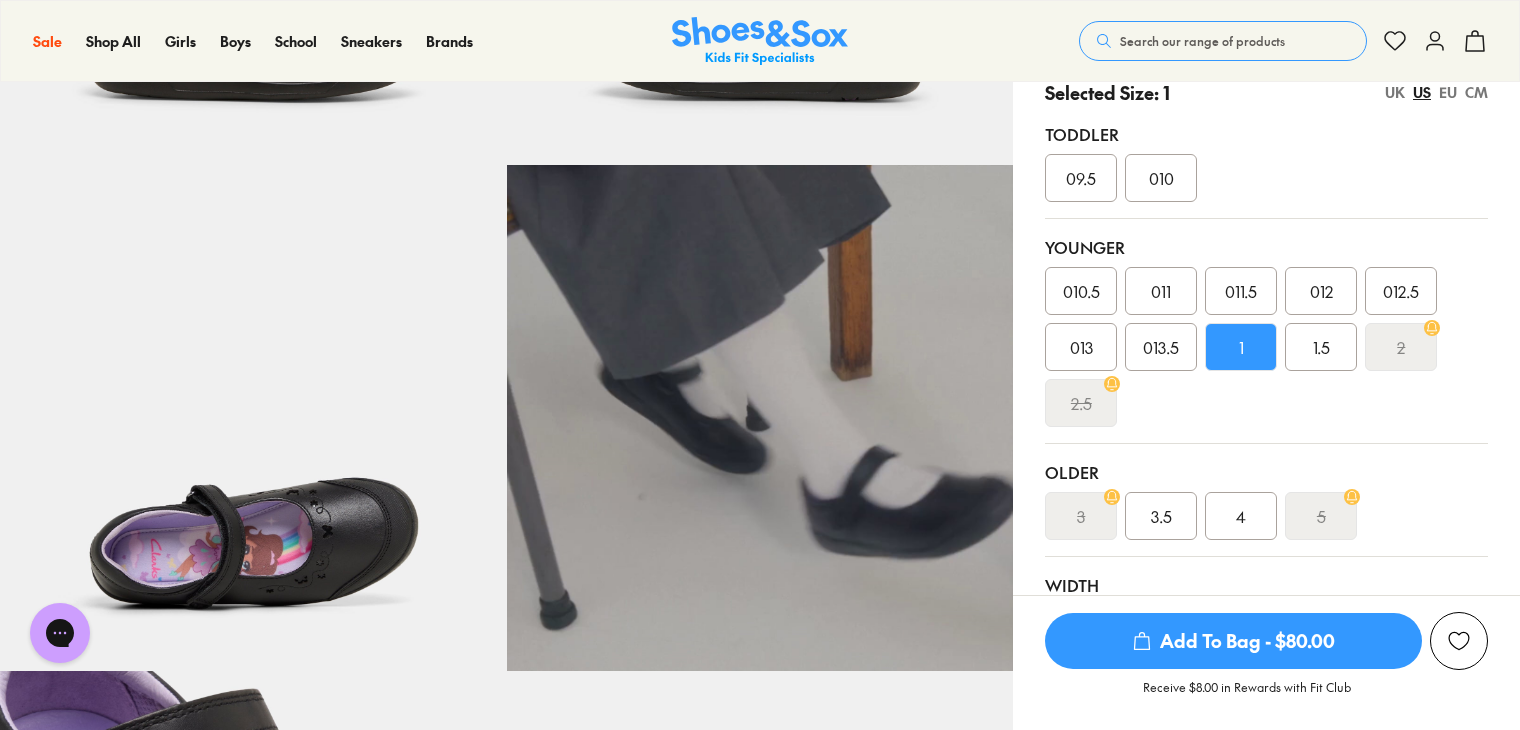 scroll, scrollTop: 500, scrollLeft: 0, axis: vertical 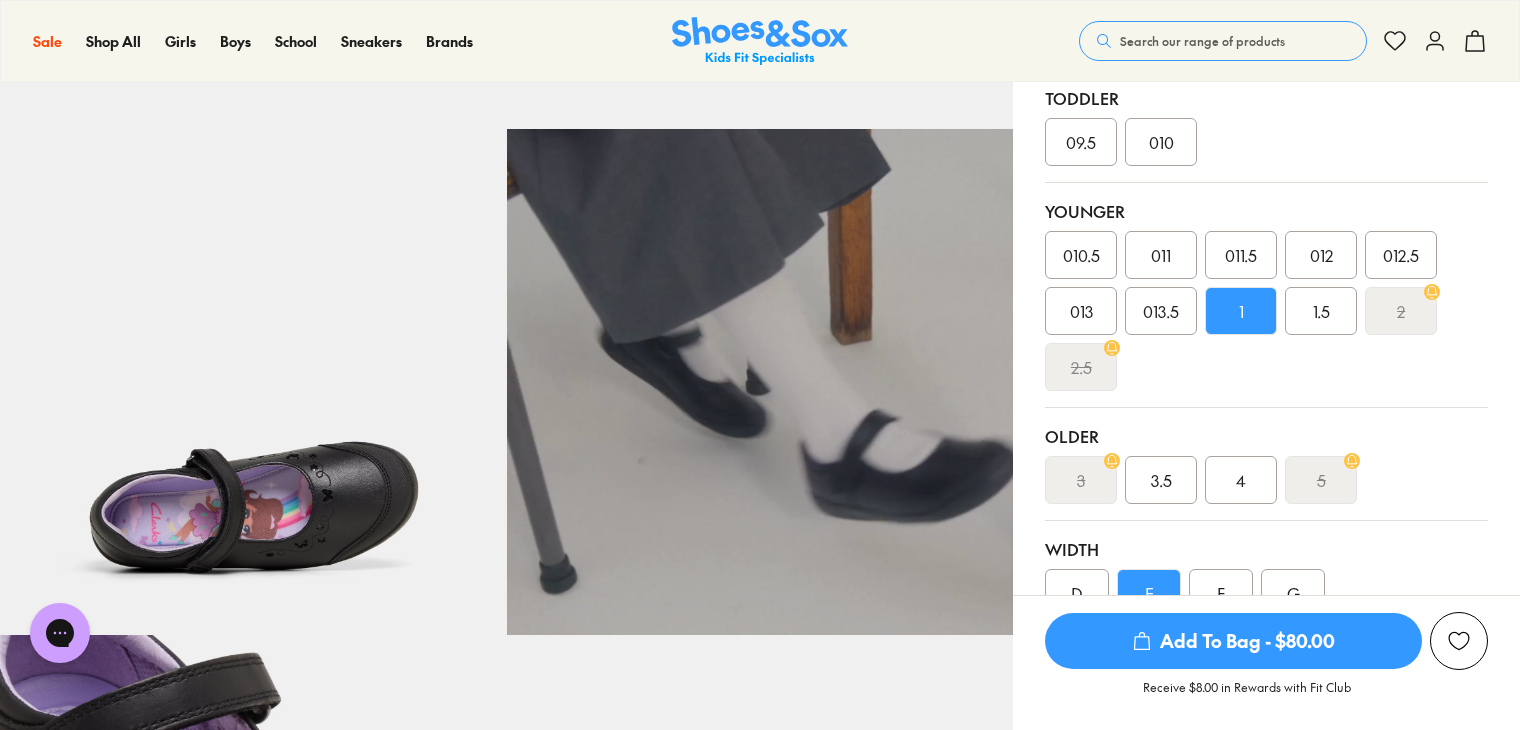 click on "1" at bounding box center [1241, 311] 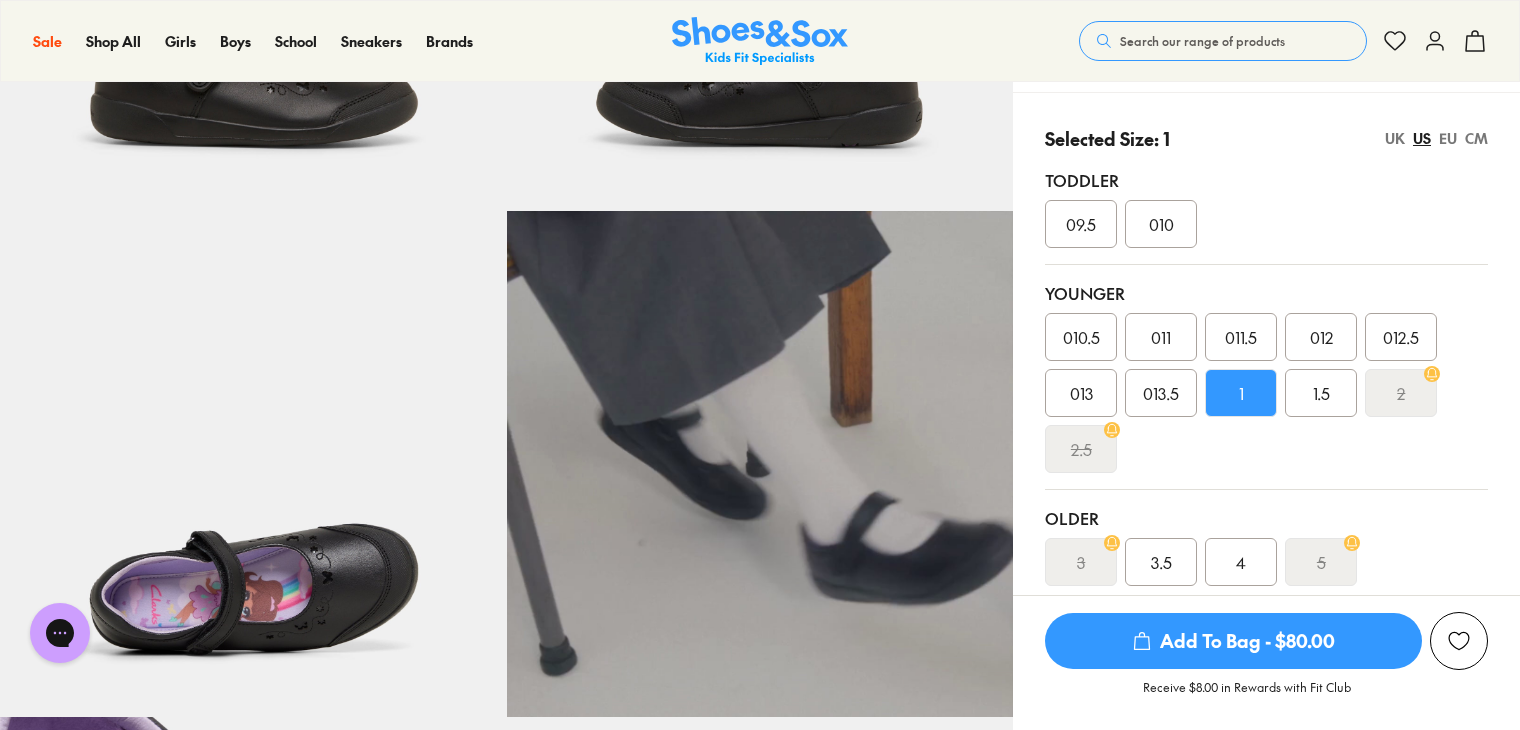 scroll, scrollTop: 400, scrollLeft: 0, axis: vertical 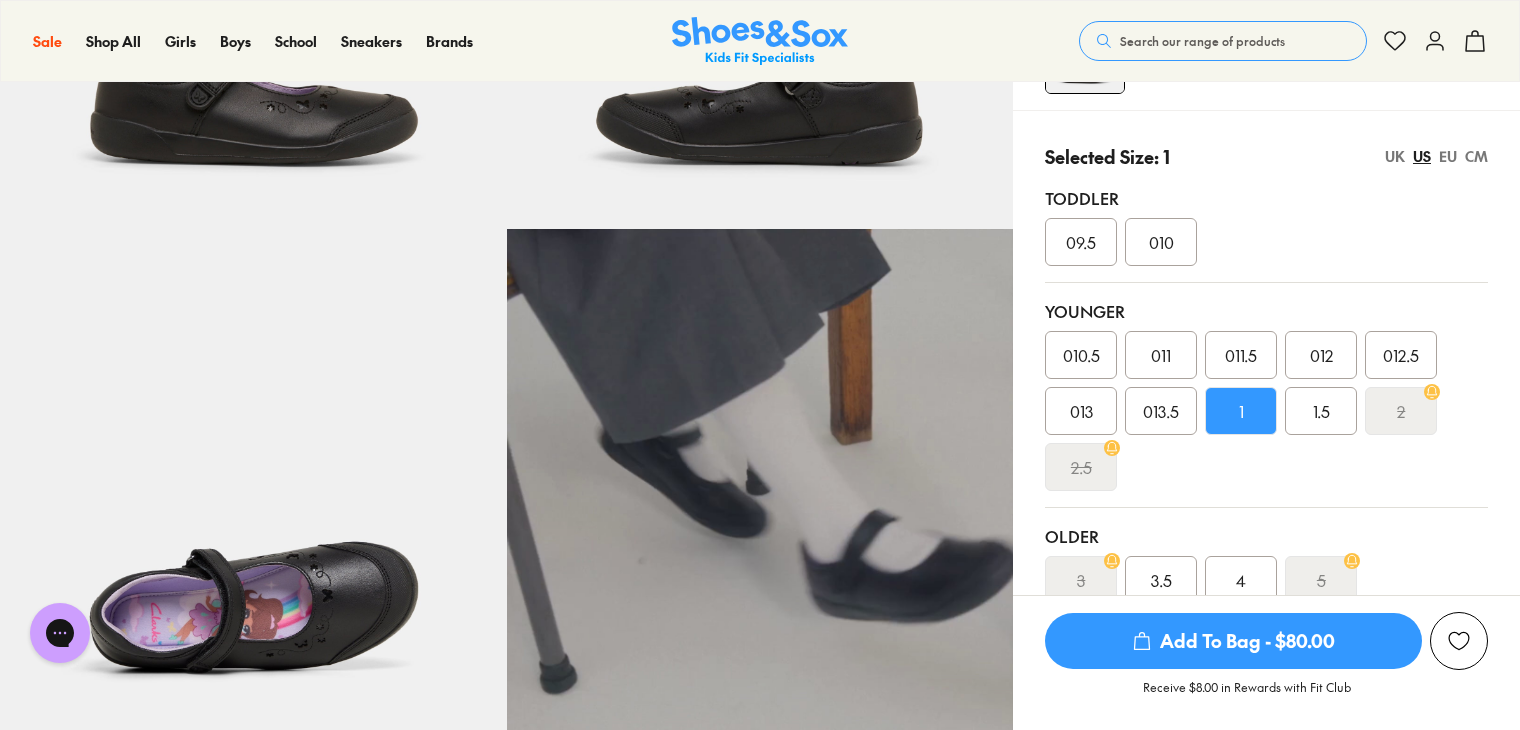 click on "CM" at bounding box center (1476, 156) 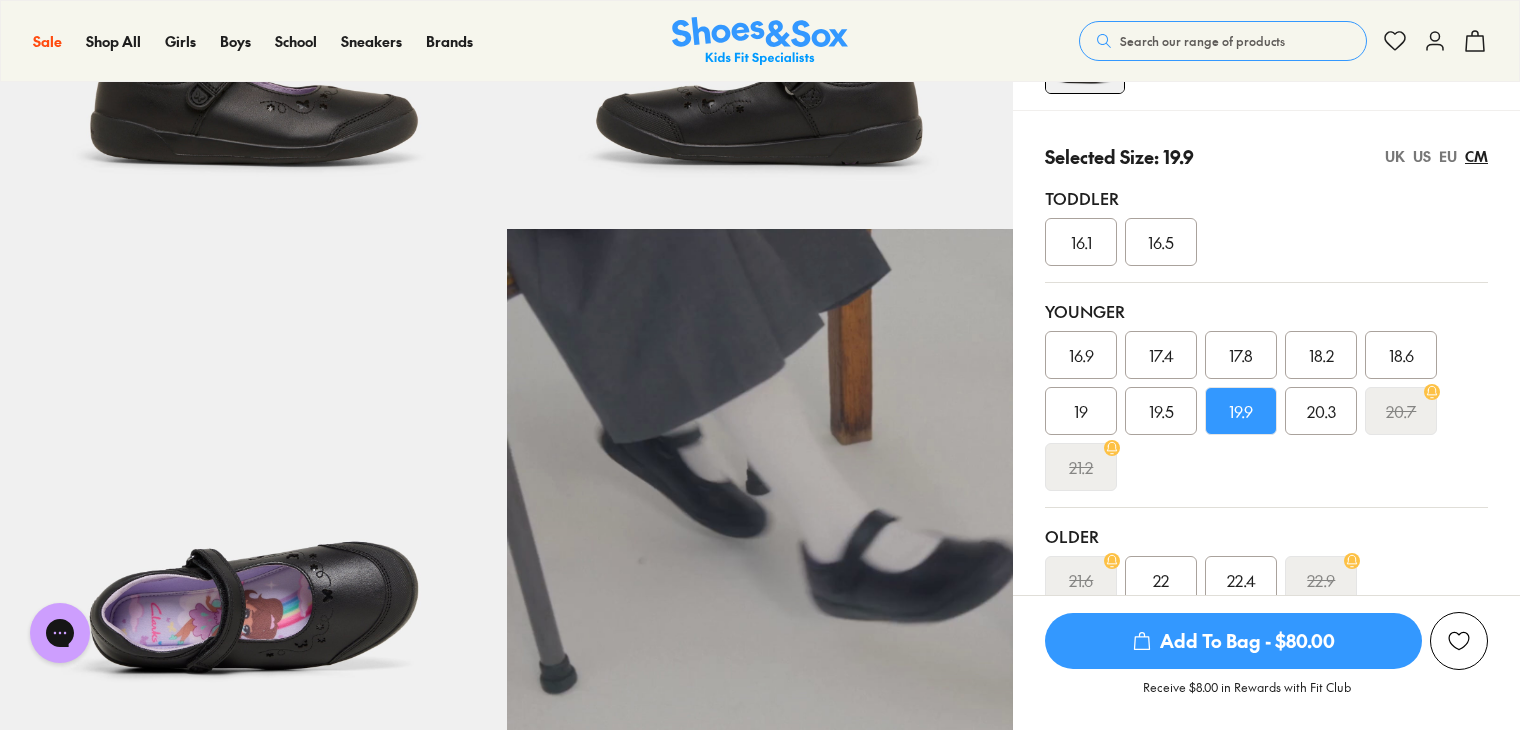 click on "20.3" at bounding box center (1321, 411) 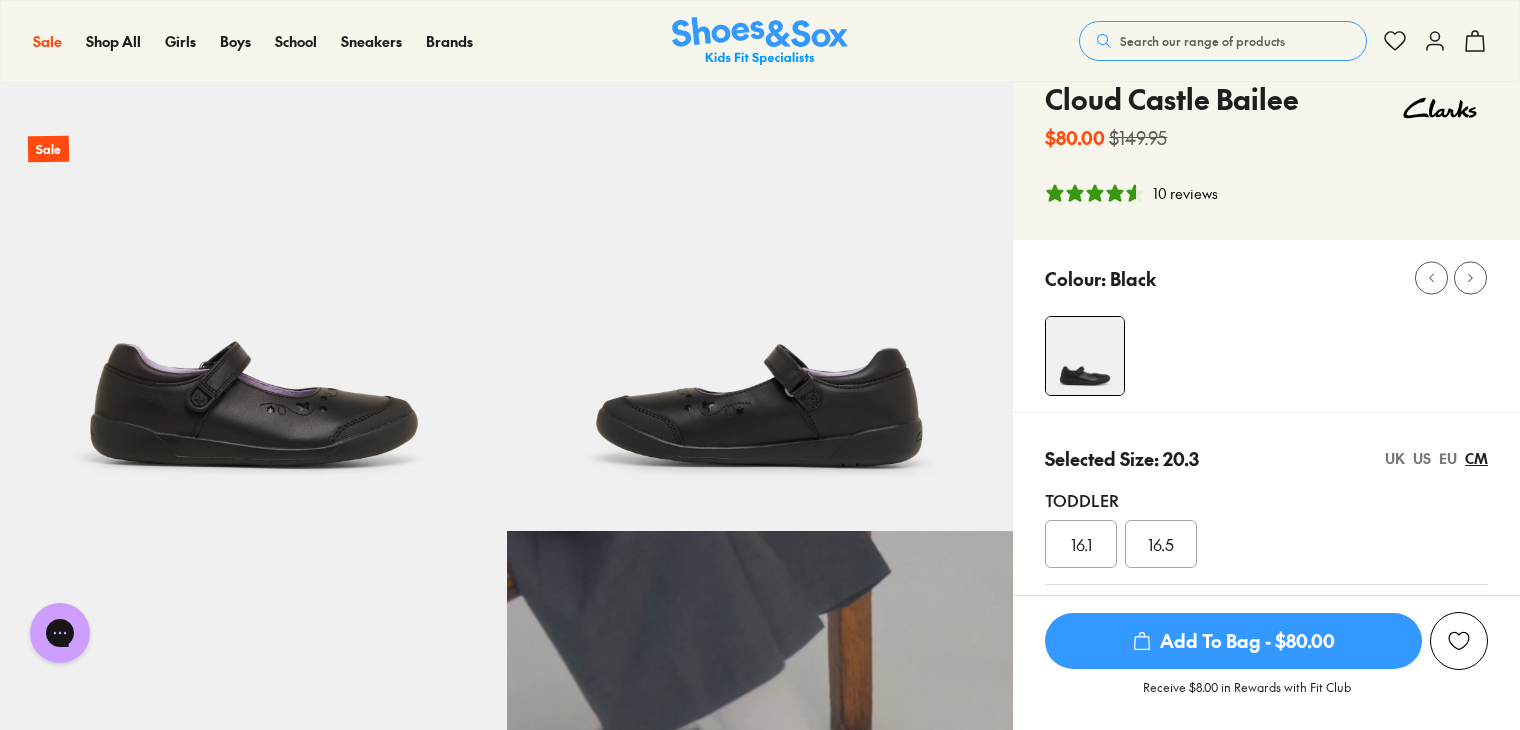 scroll, scrollTop: 0, scrollLeft: 0, axis: both 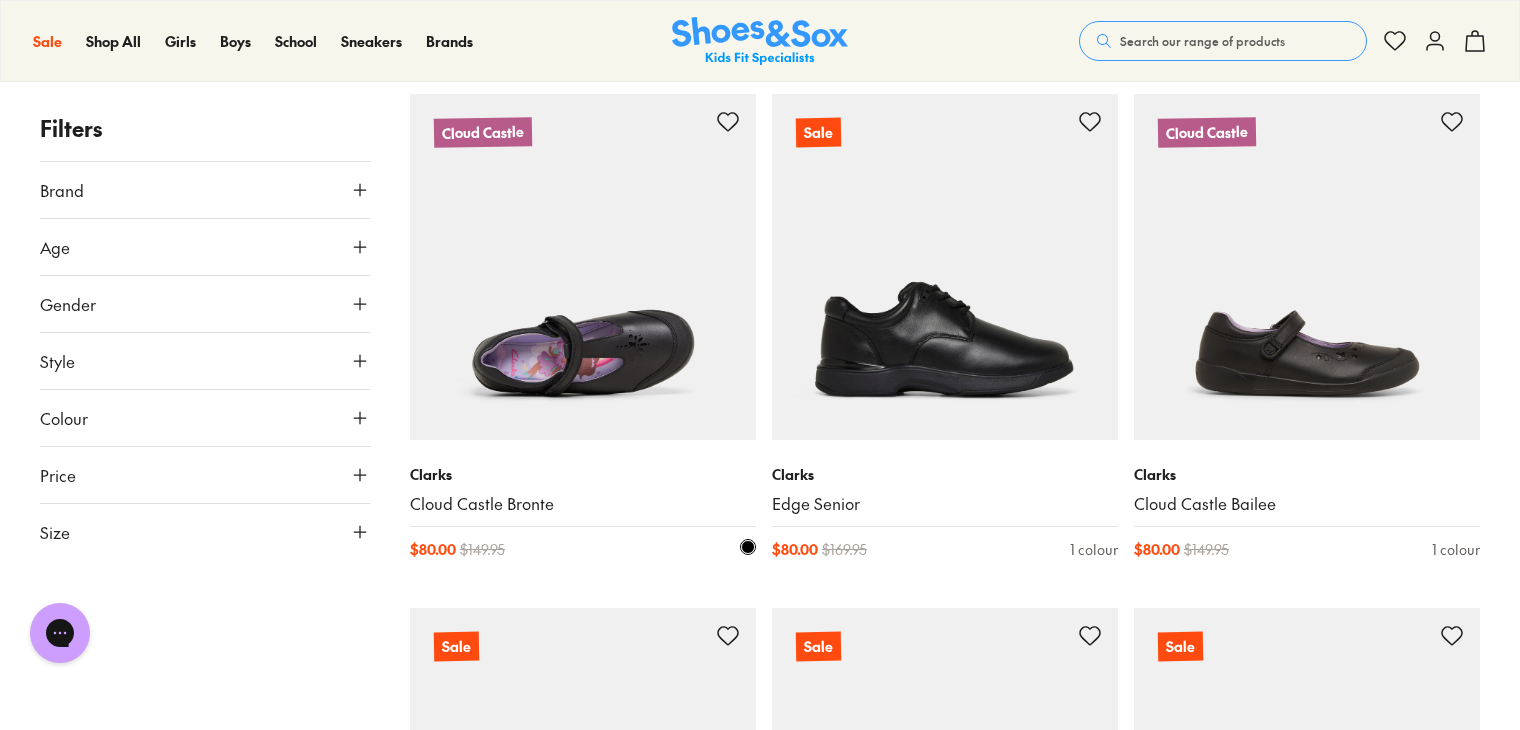 click at bounding box center (583, 267) 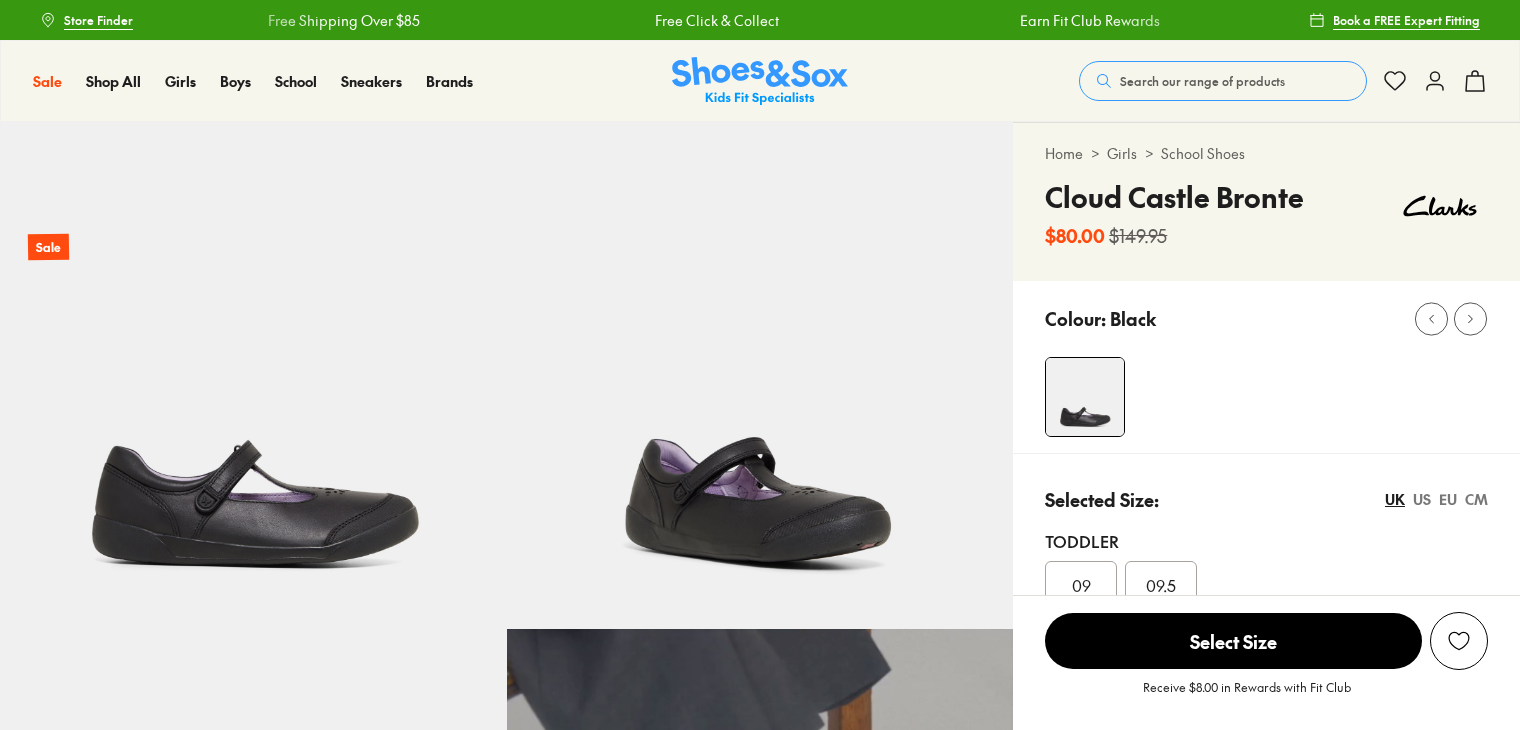 scroll, scrollTop: 0, scrollLeft: 0, axis: both 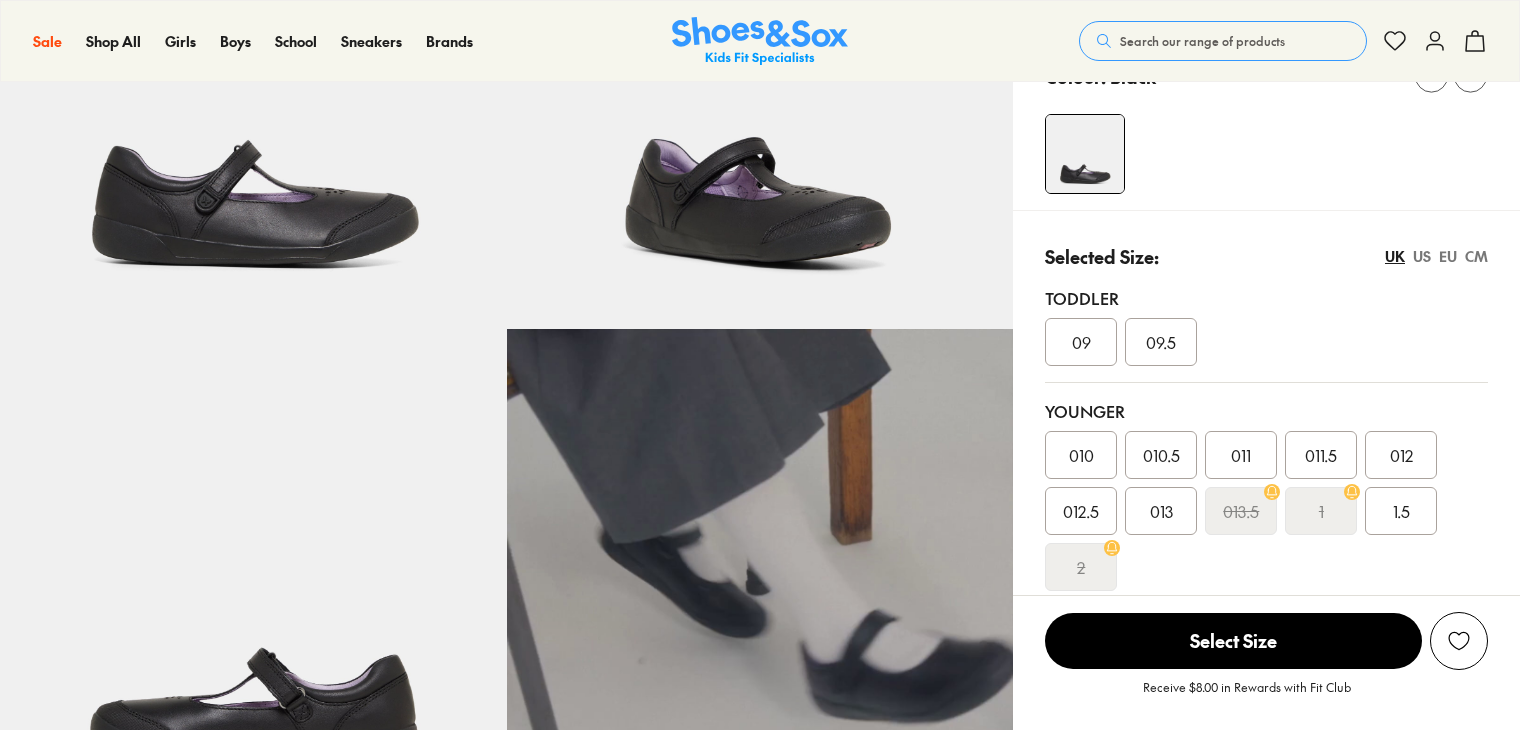 select on "*" 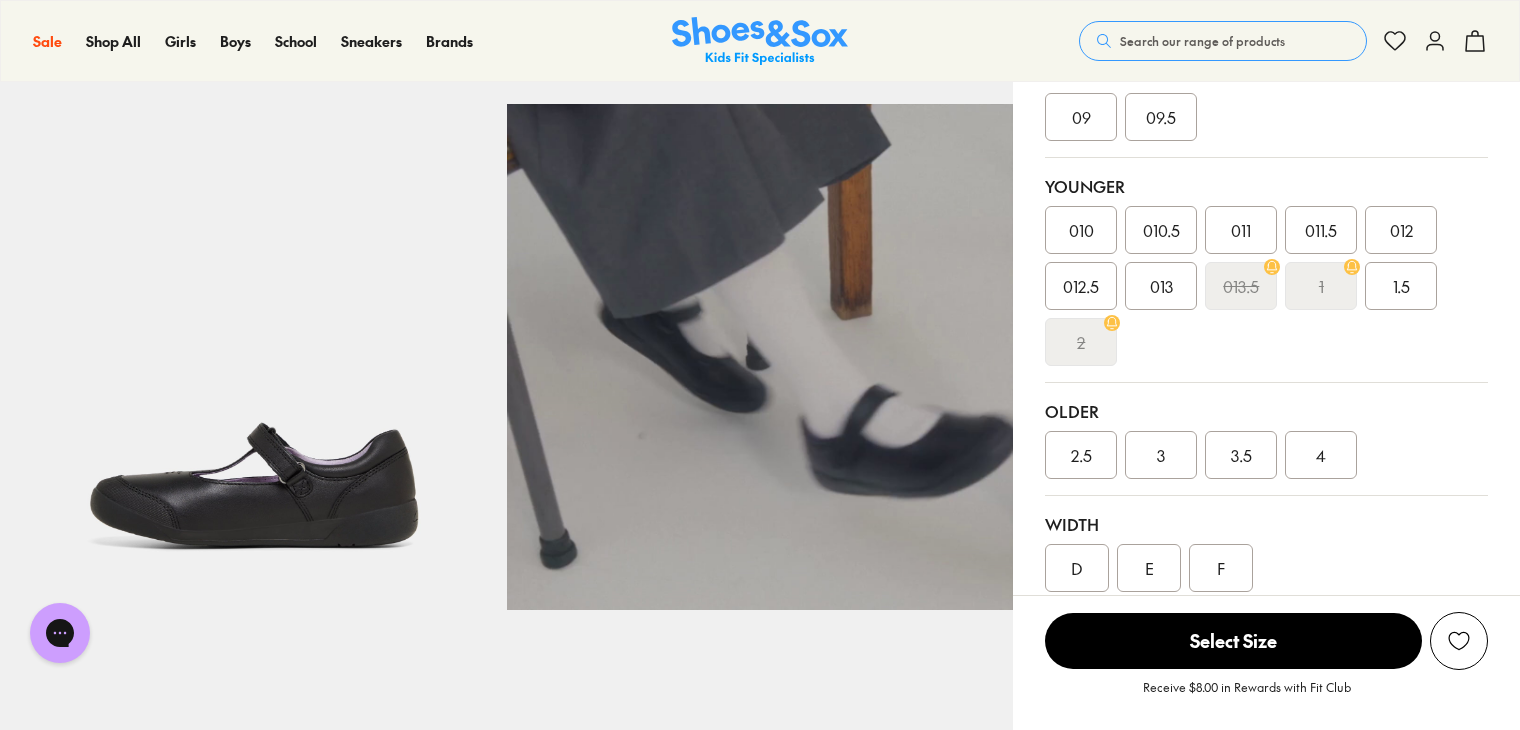 scroll, scrollTop: 397, scrollLeft: 0, axis: vertical 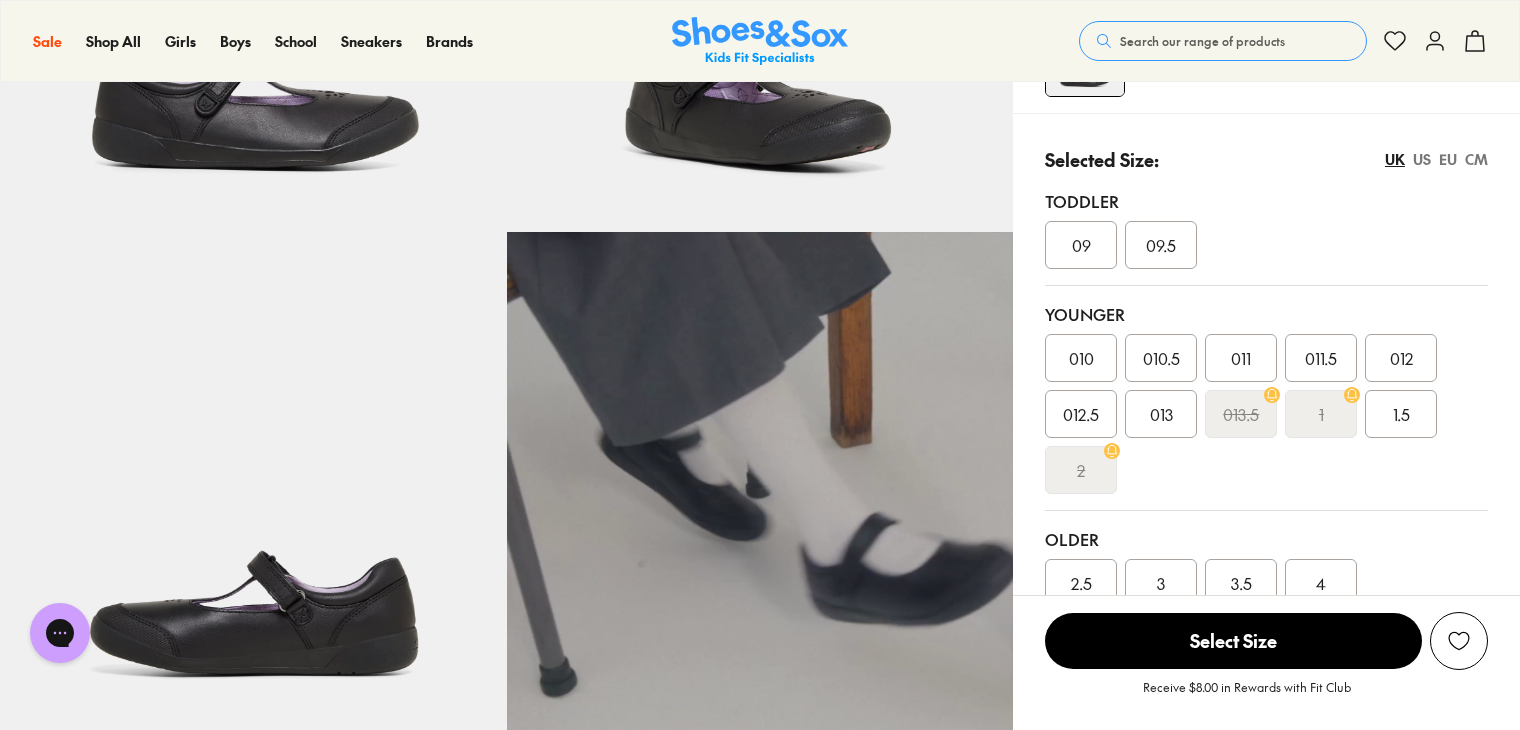 click on "1.5" at bounding box center (1401, 414) 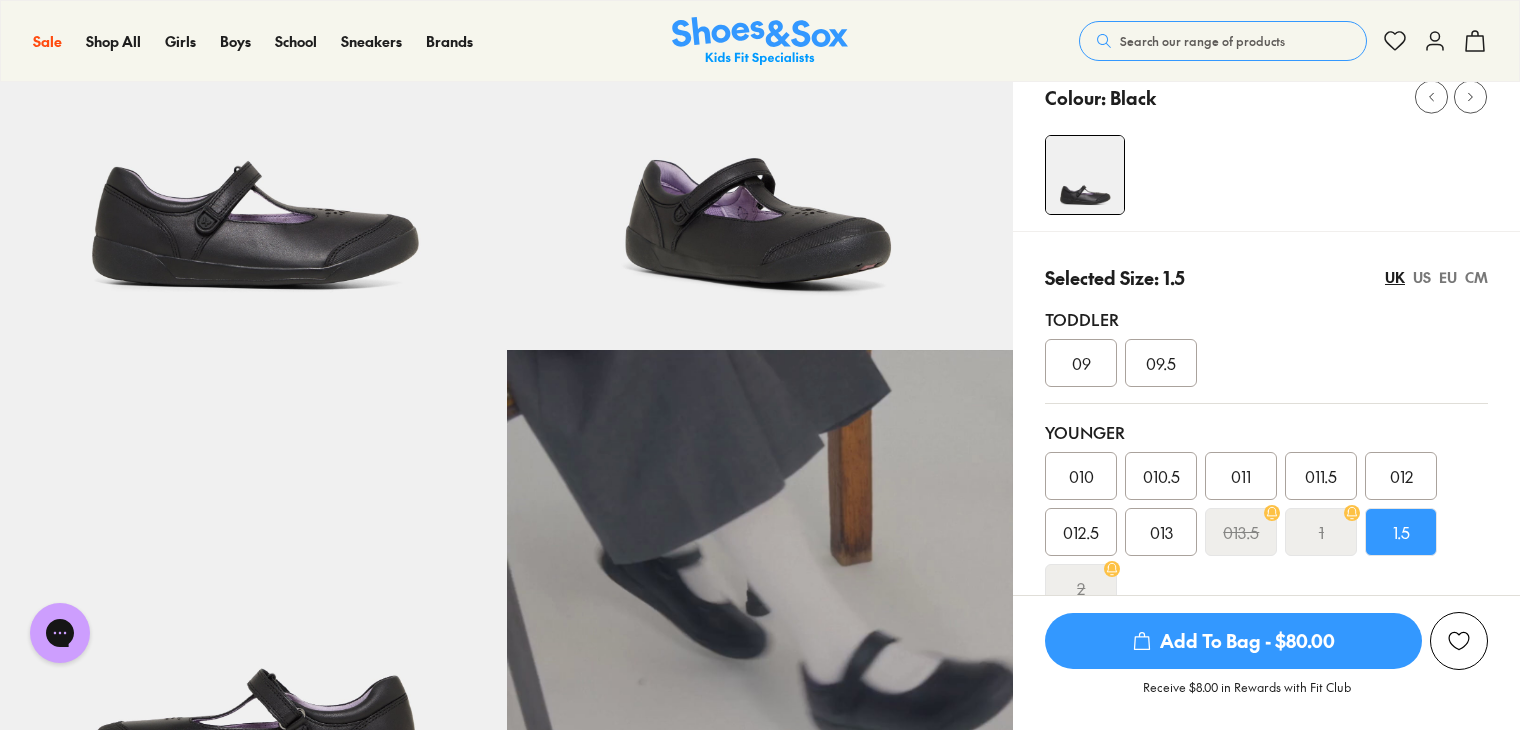 scroll, scrollTop: 0, scrollLeft: 0, axis: both 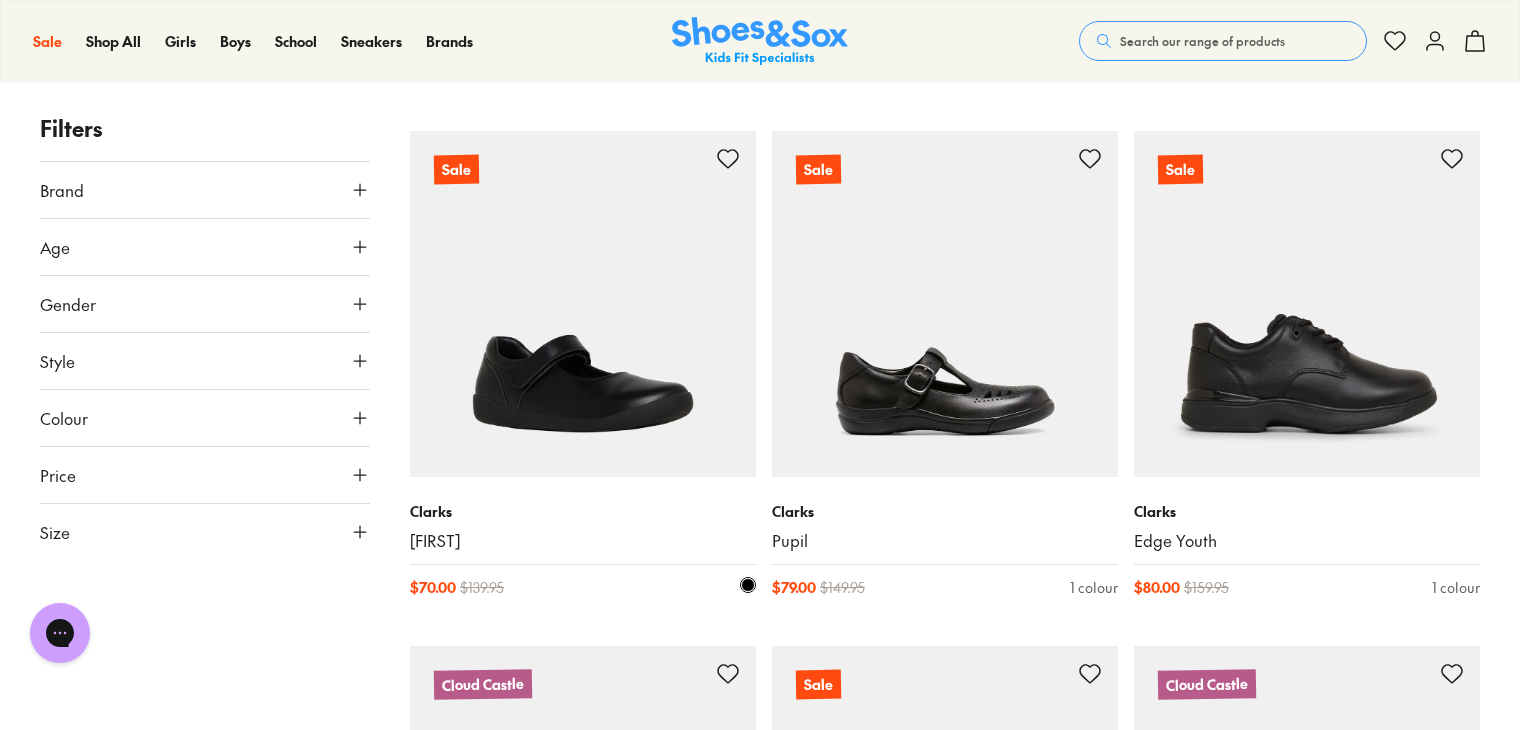 click at bounding box center (583, 304) 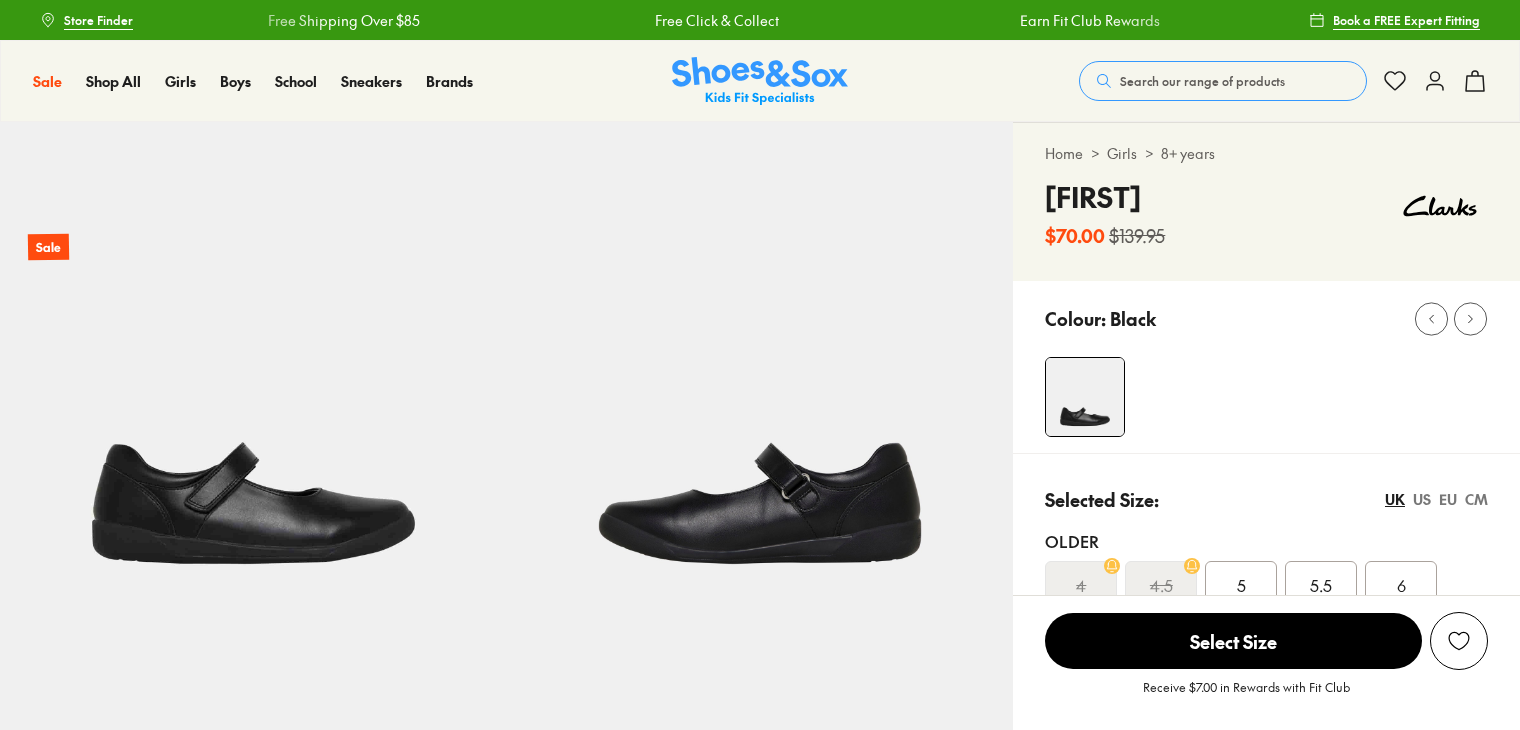 scroll, scrollTop: 0, scrollLeft: 0, axis: both 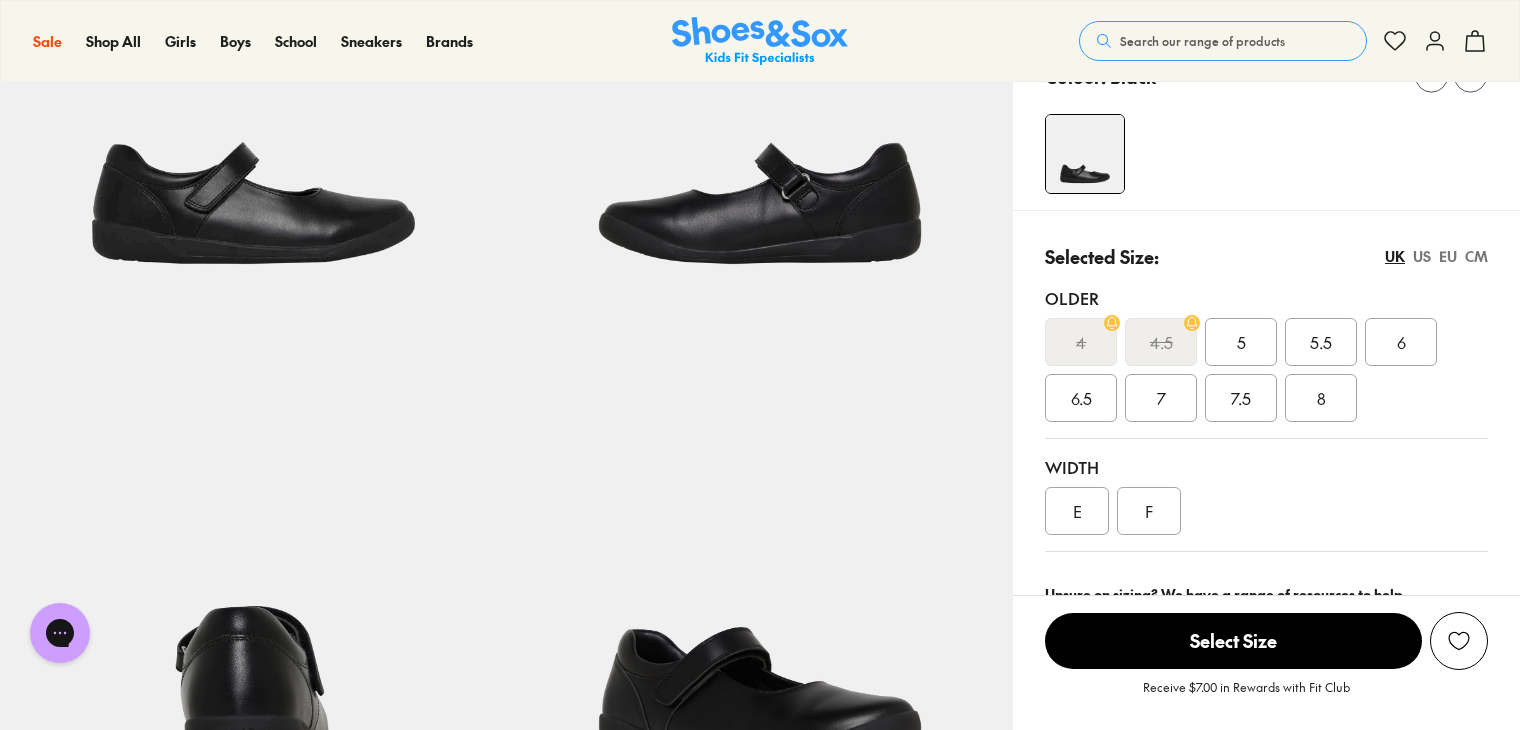 click on "US" at bounding box center (1422, 256) 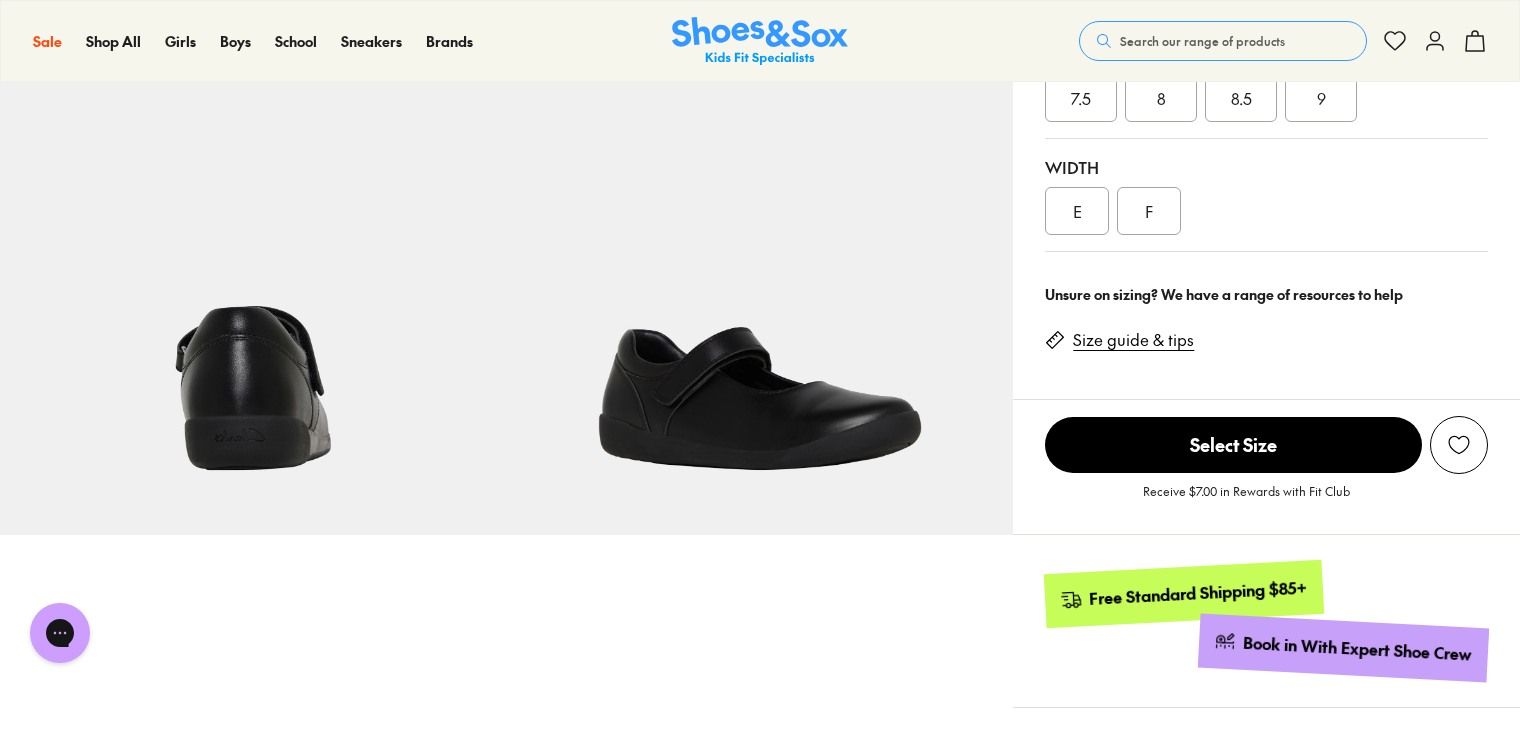 scroll, scrollTop: 0, scrollLeft: 0, axis: both 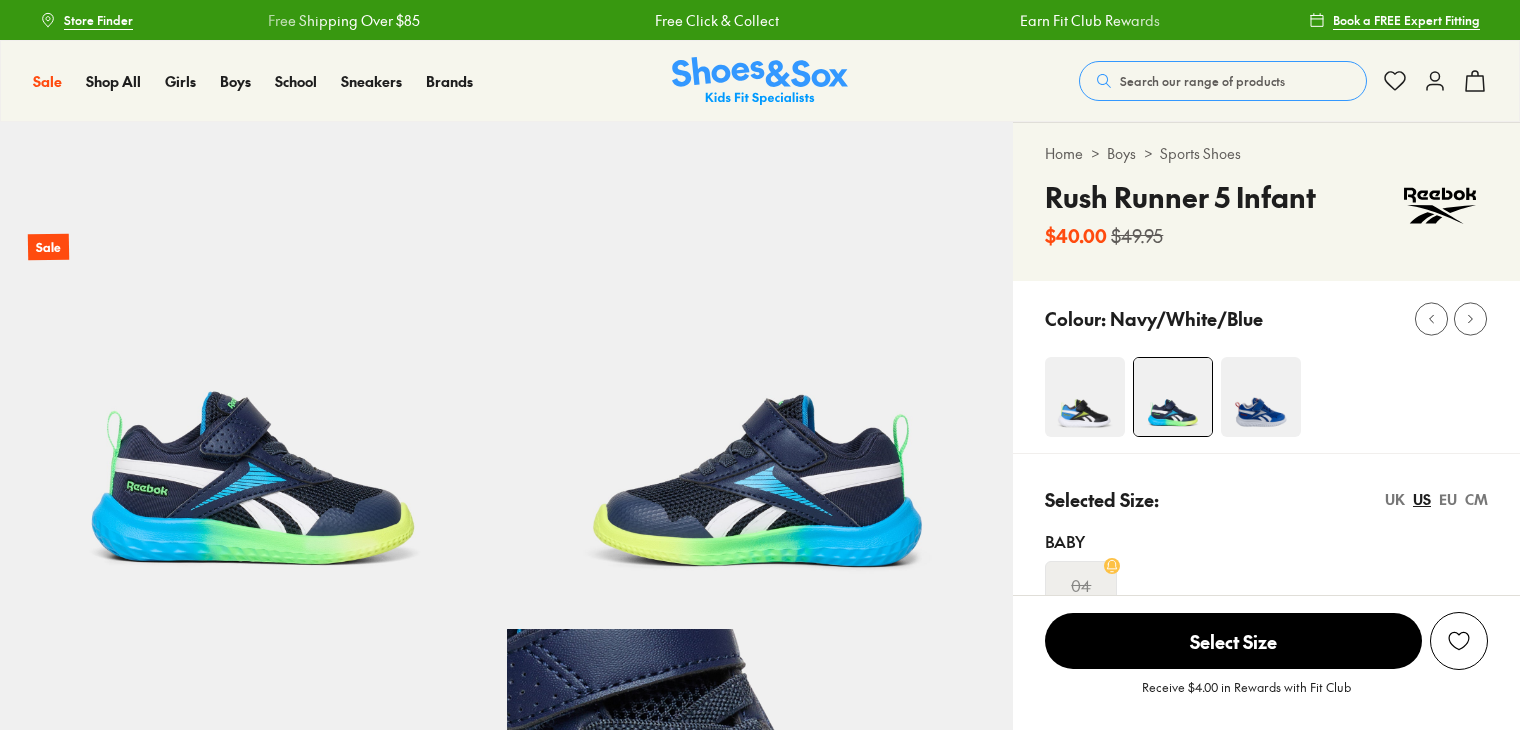 select on "*" 